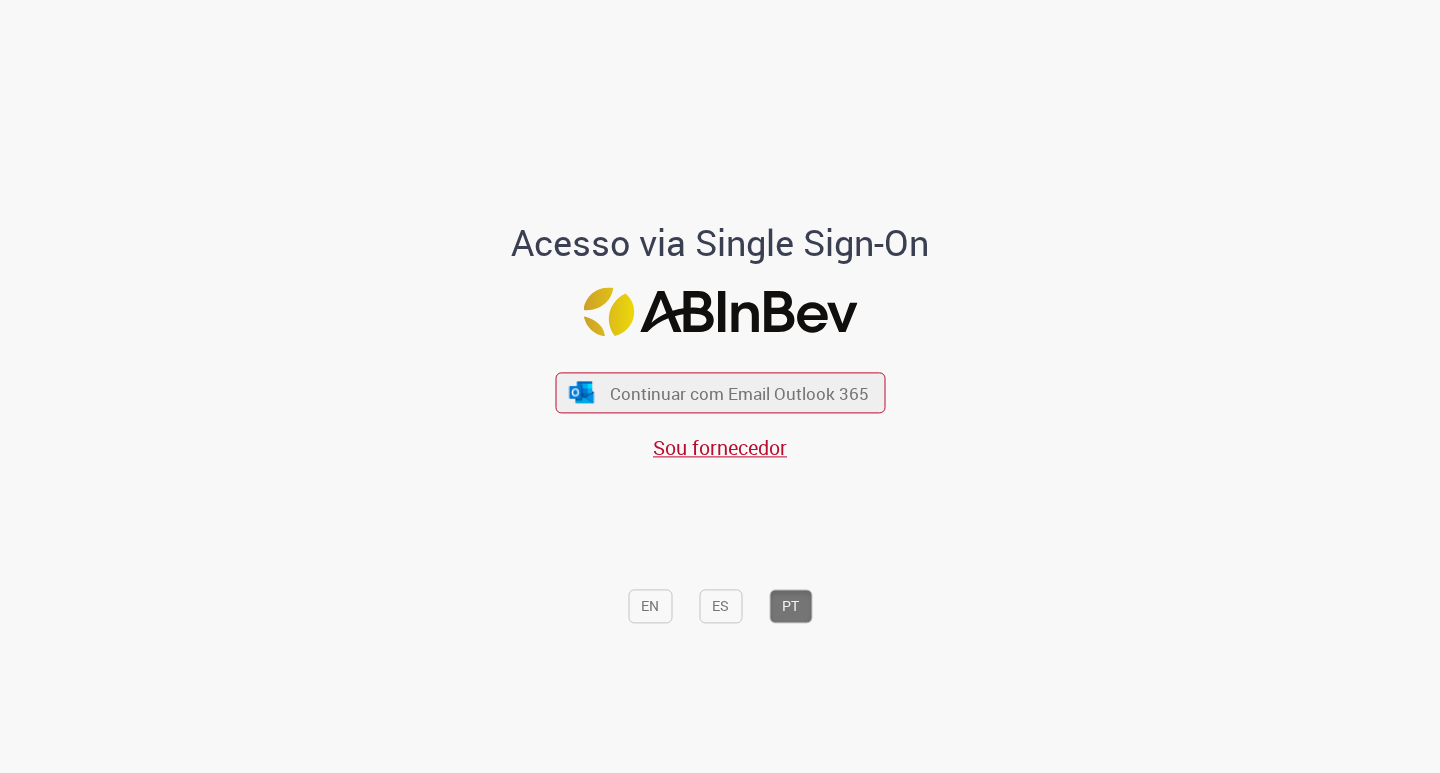 scroll, scrollTop: 0, scrollLeft: 0, axis: both 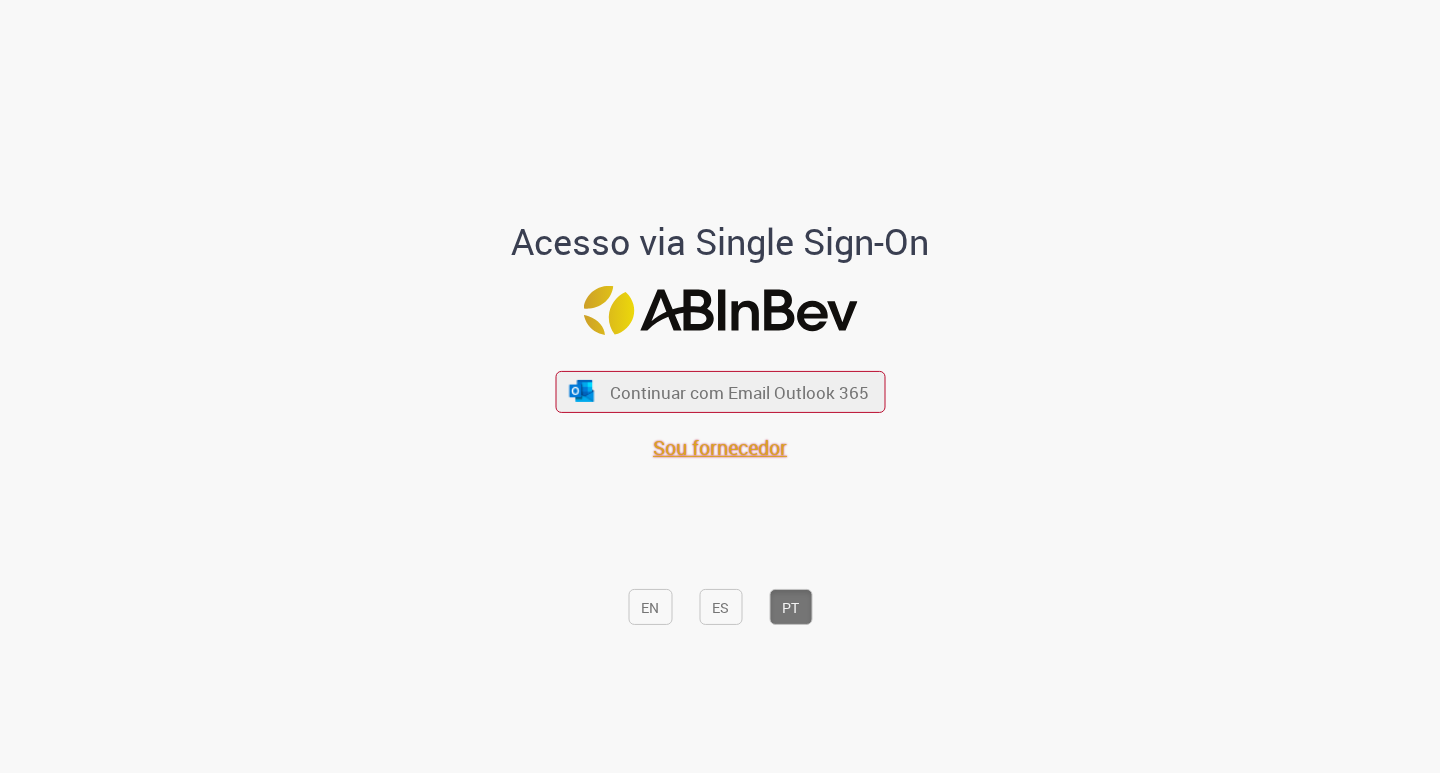 click on "Sou fornecedor" at bounding box center (720, 447) 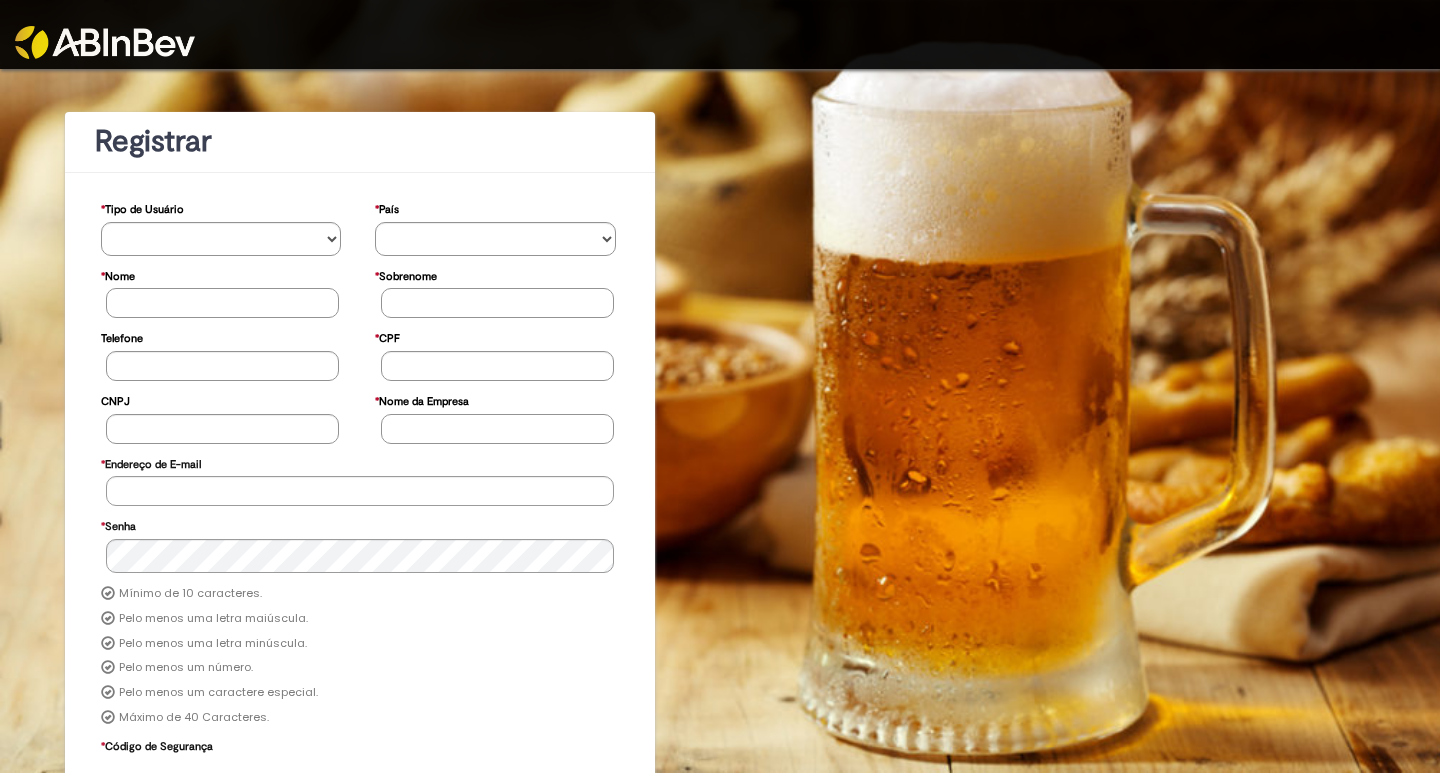 scroll, scrollTop: 0, scrollLeft: 0, axis: both 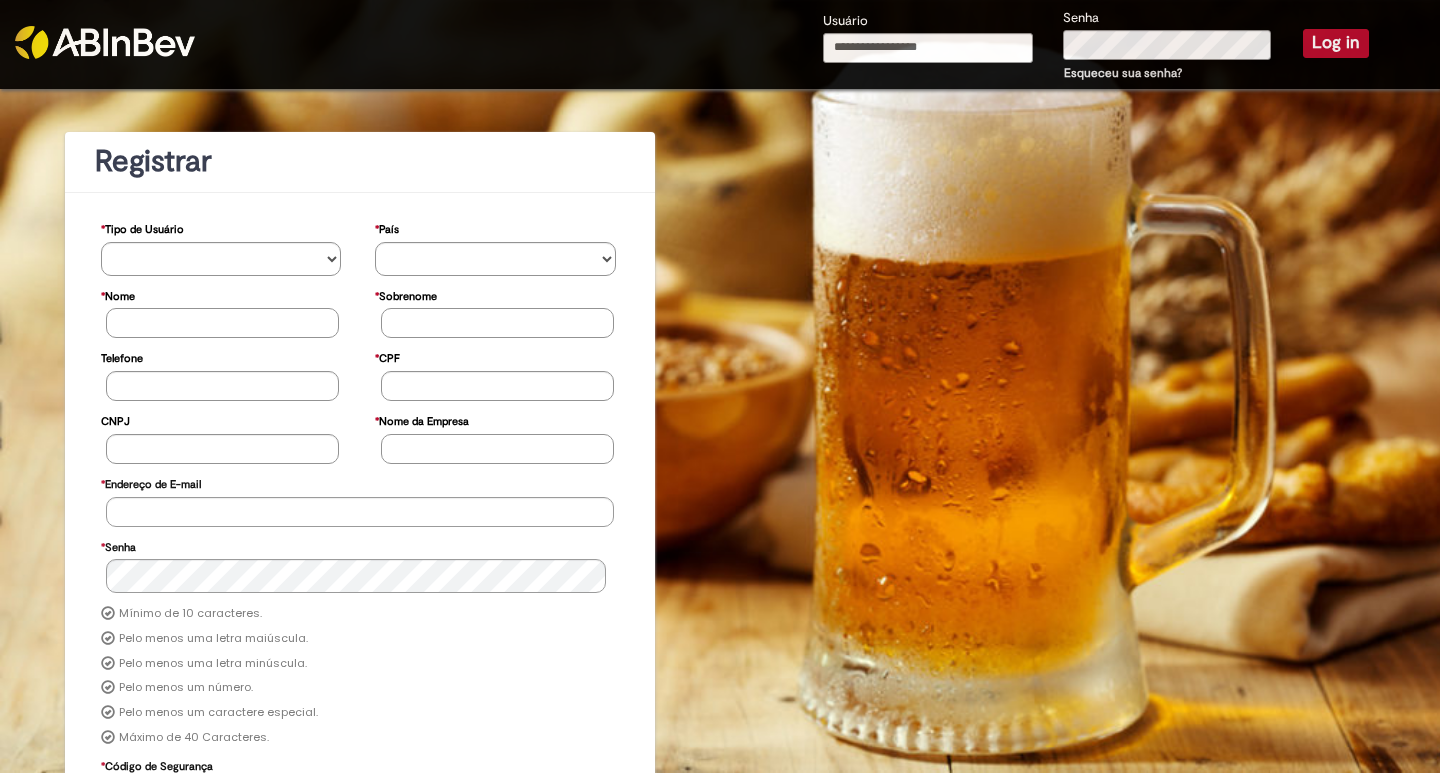 click on "Usuário" at bounding box center (928, 48) 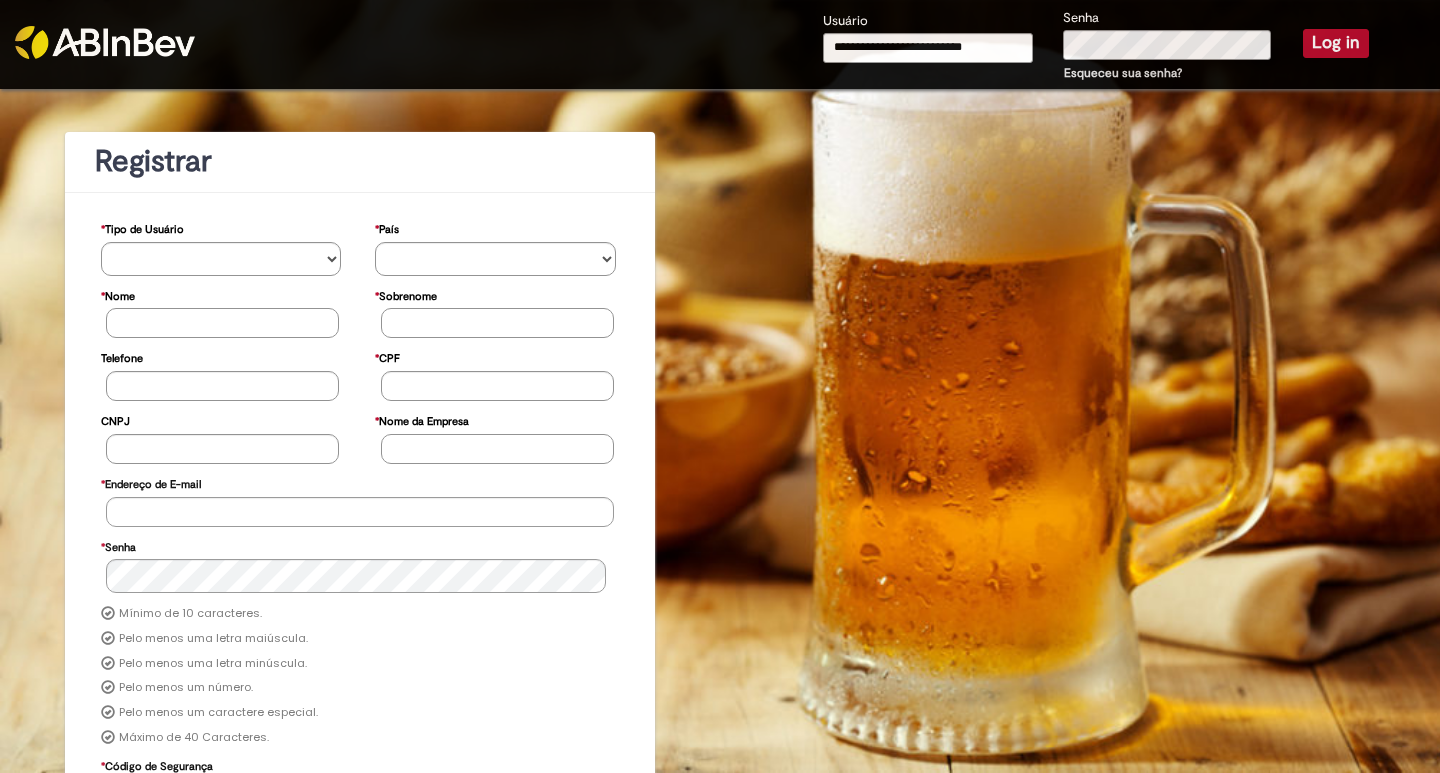 click on "Log in" at bounding box center [1336, 43] 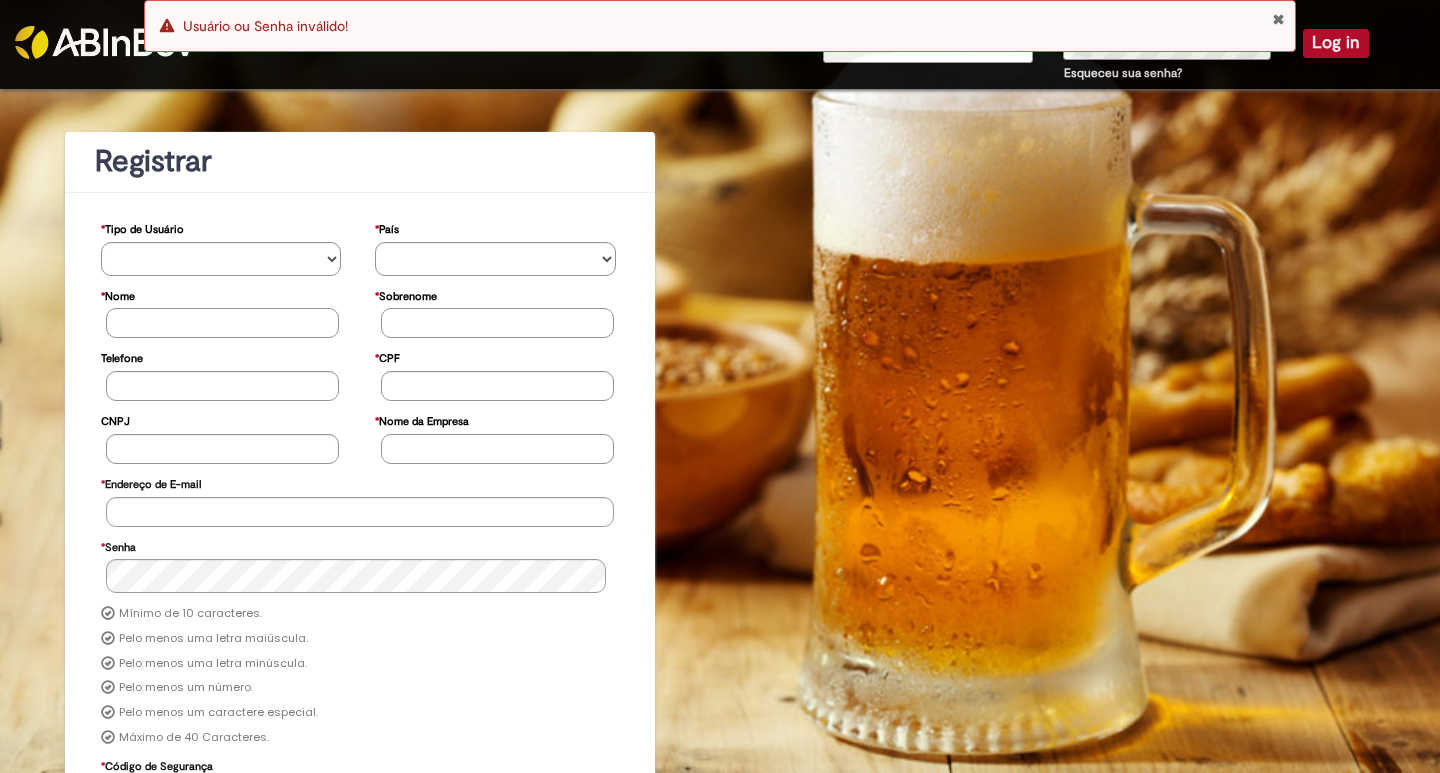 click at bounding box center [1278, 19] 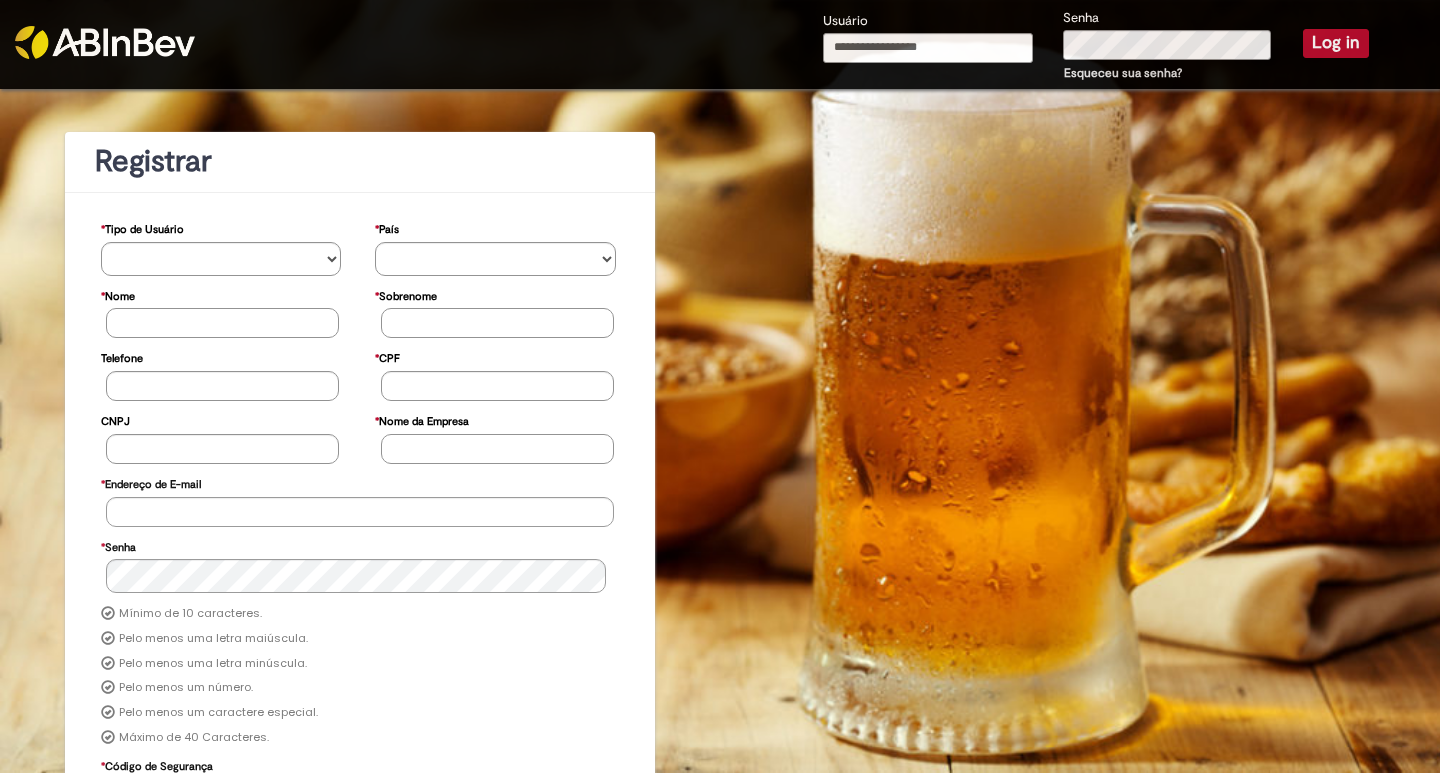 click on "Error 			 Usuário ou Senha inválido!" at bounding box center [720, 26] 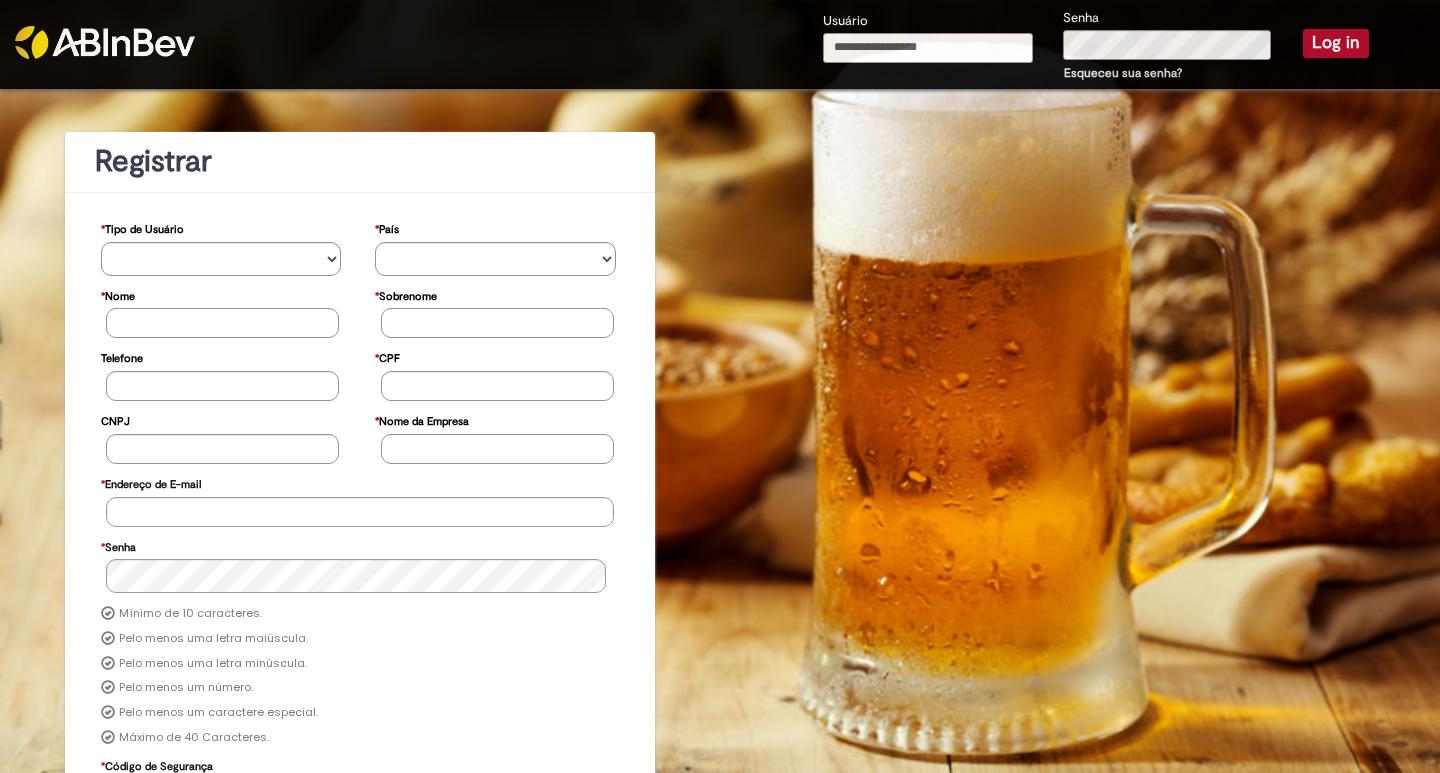 click on "Usuário" at bounding box center (928, 48) 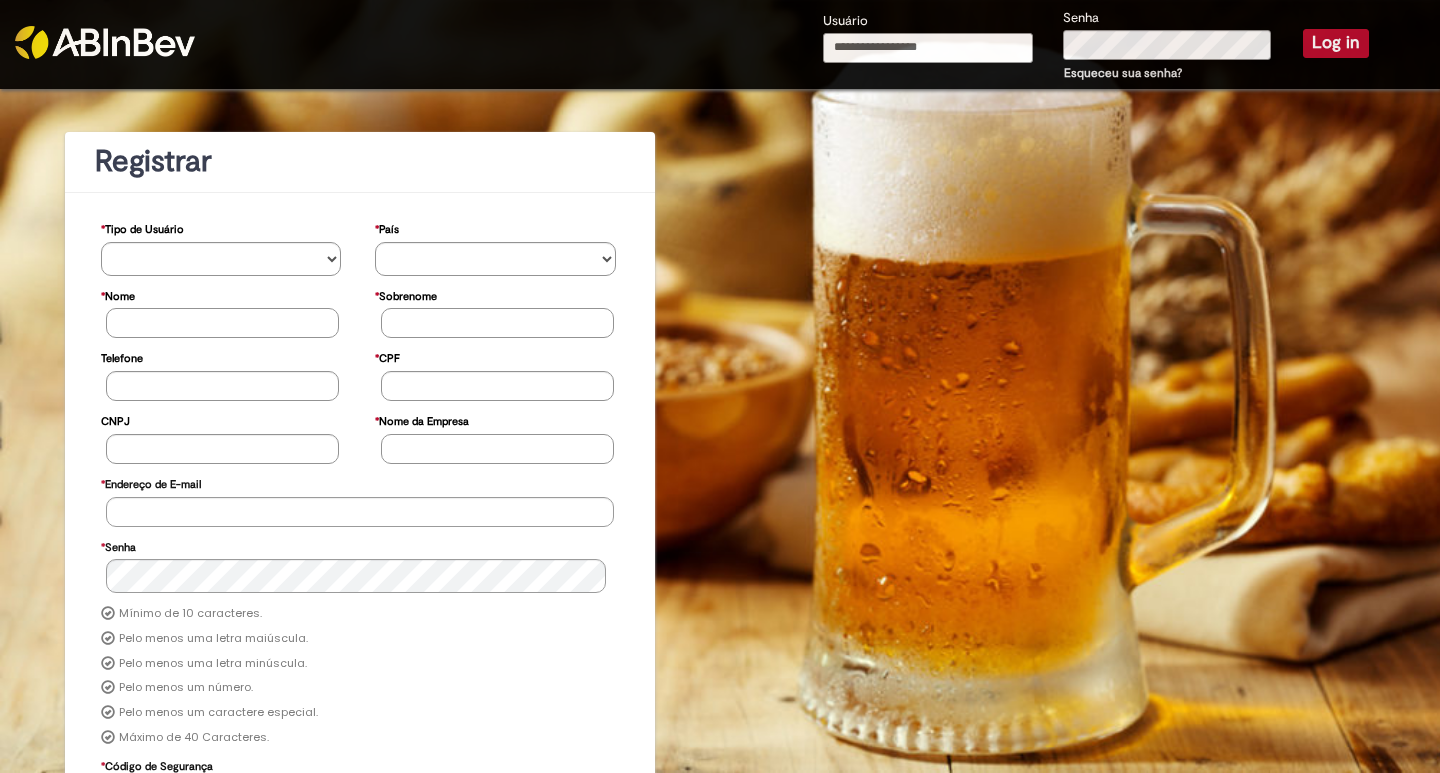 type on "**********" 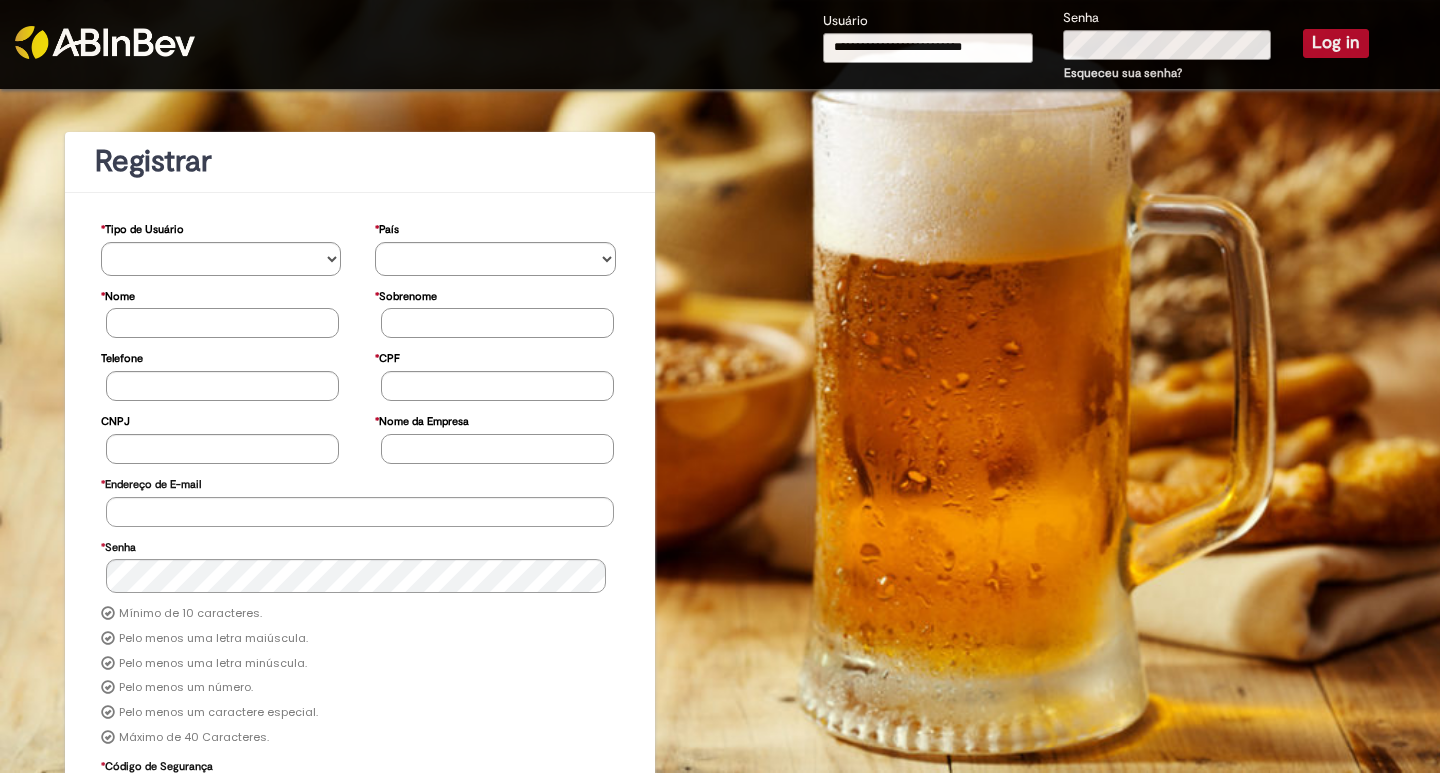 click on "Log in" at bounding box center [1336, 43] 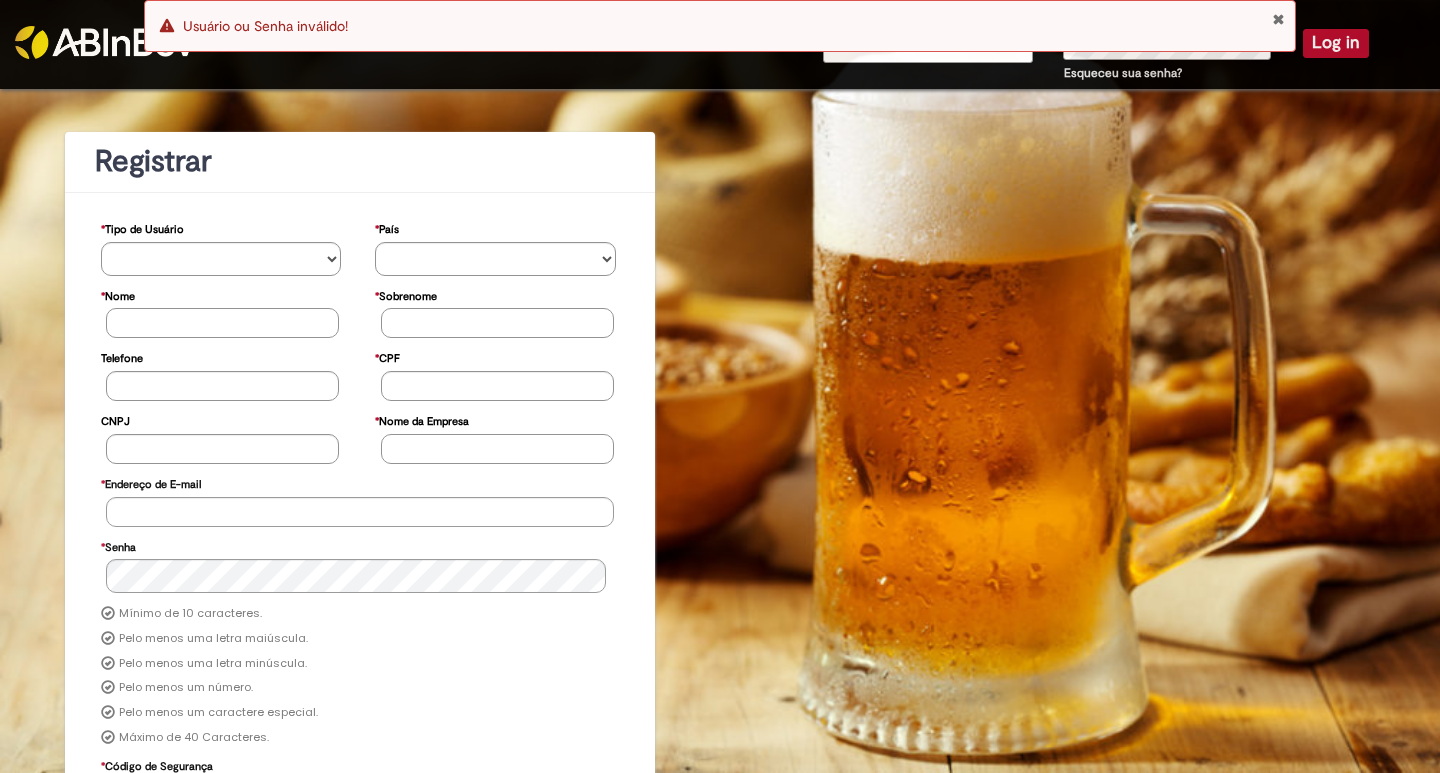 click on "Error 			 Usuário ou Senha inválido!" at bounding box center (720, 26) 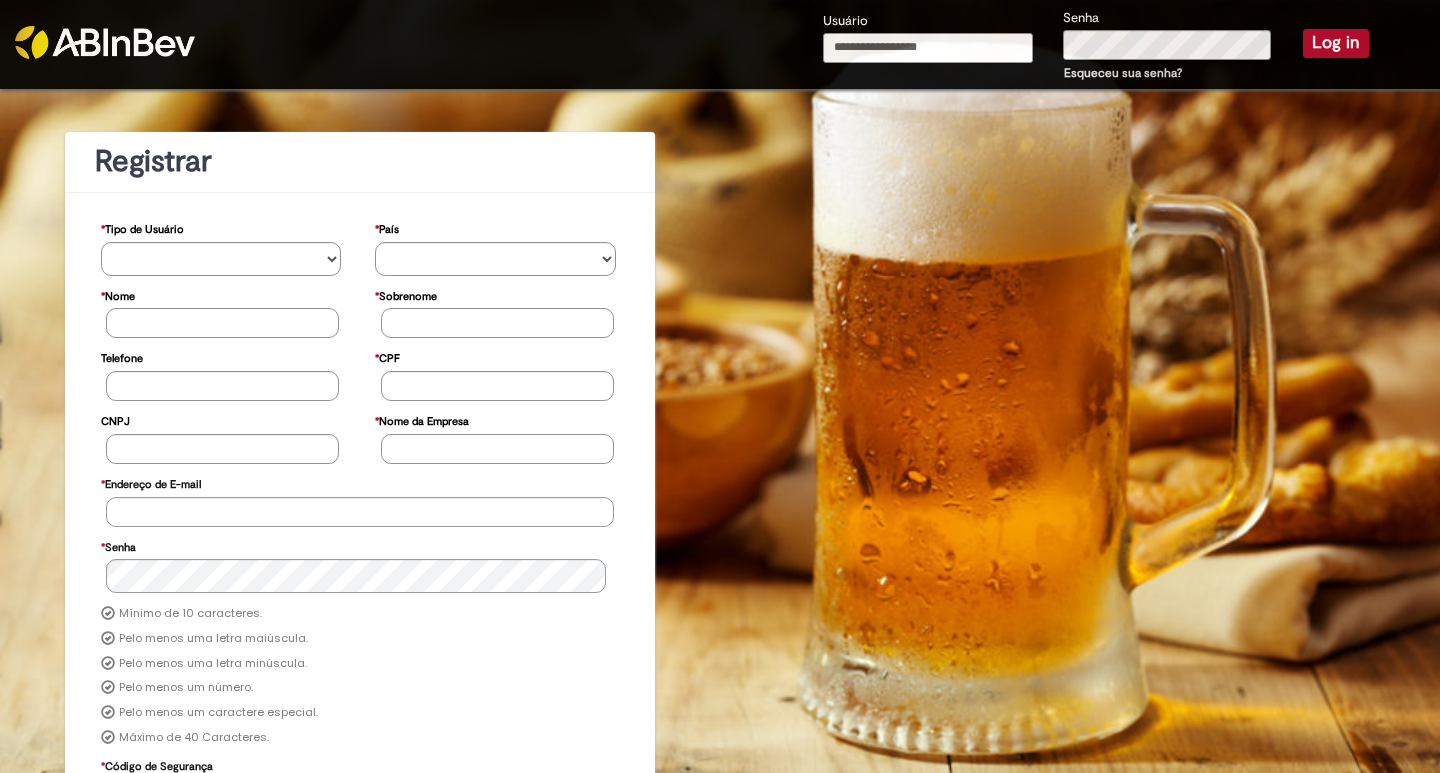 click on "Usuário" at bounding box center [928, 48] 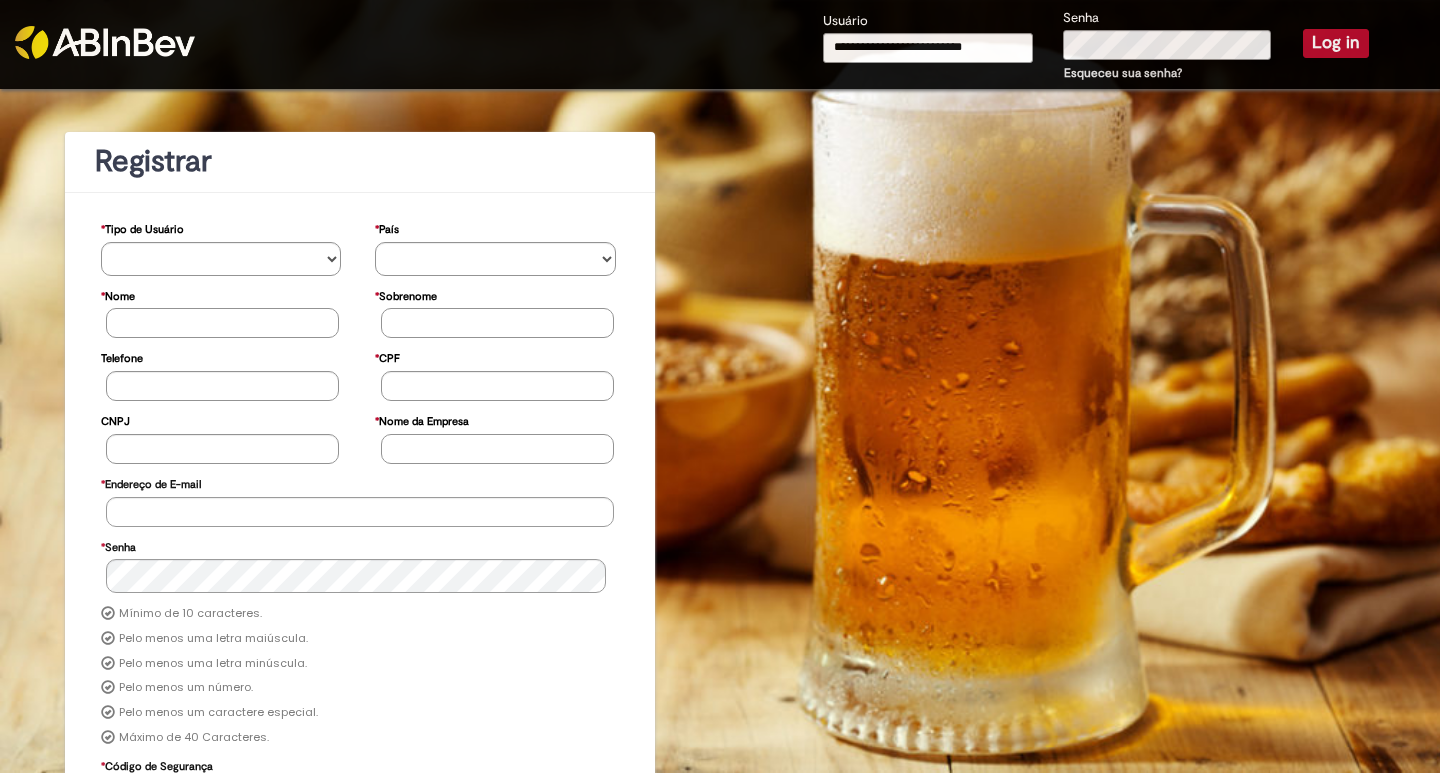 click on "Log in" at bounding box center (1336, 43) 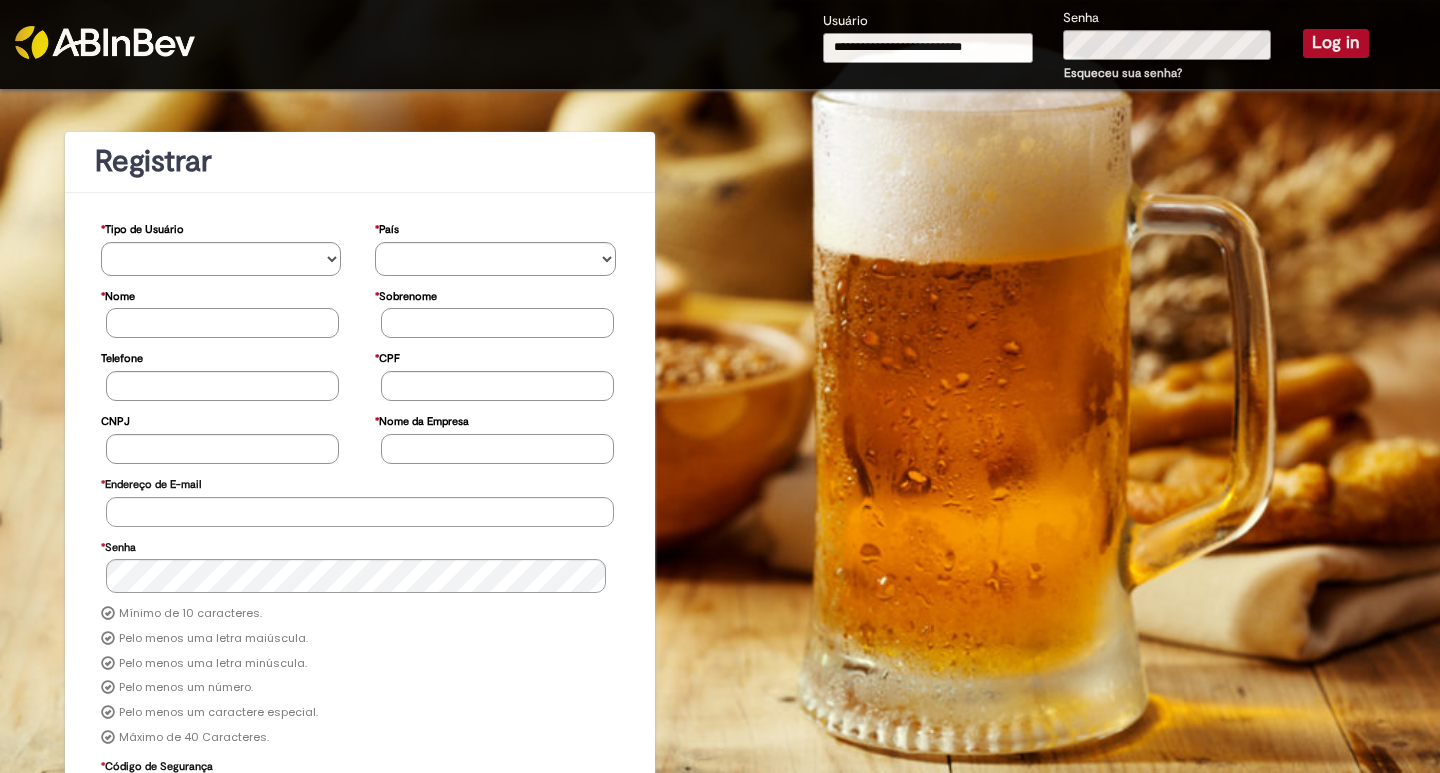 type 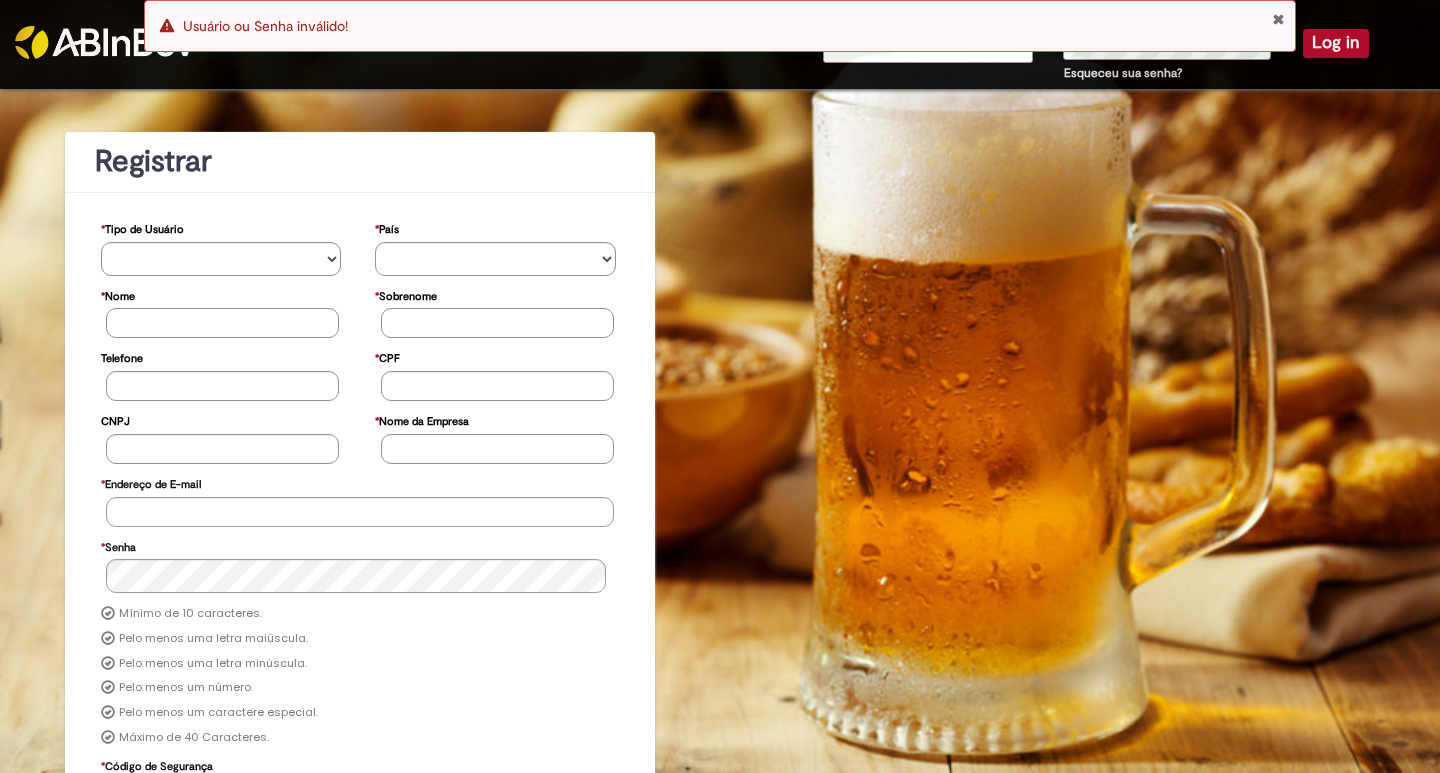 click at bounding box center [1278, 19] 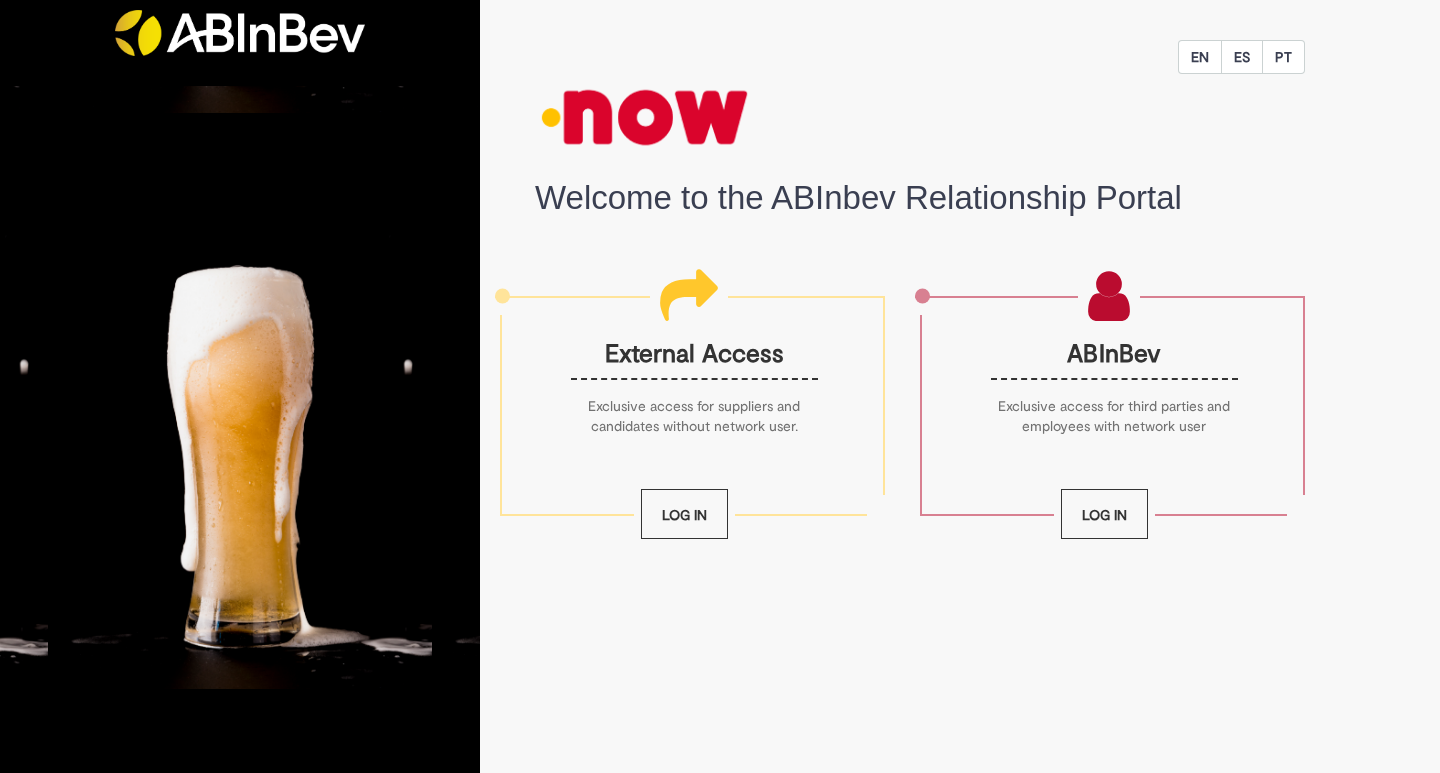 scroll, scrollTop: 0, scrollLeft: 0, axis: both 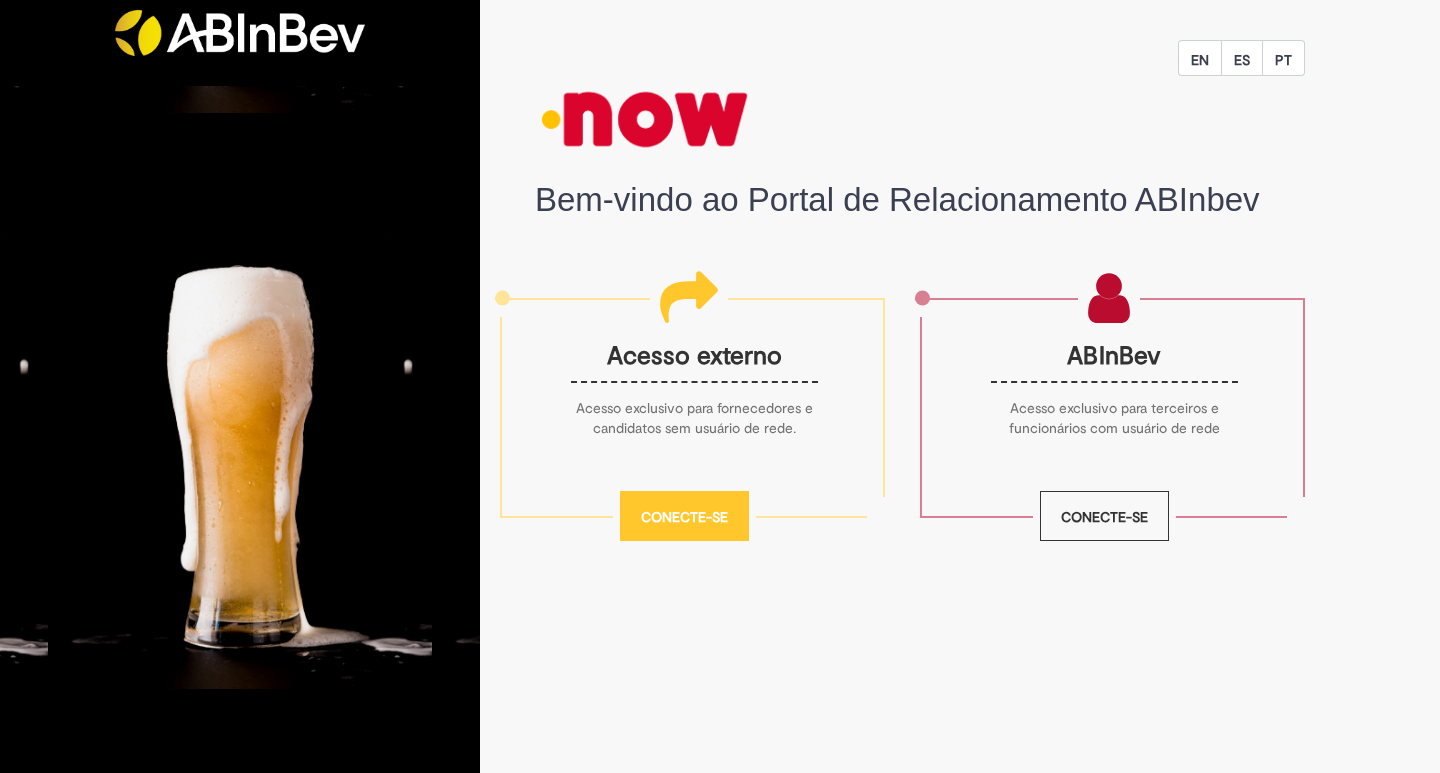 click on "Conecte-se" at bounding box center [684, 517] 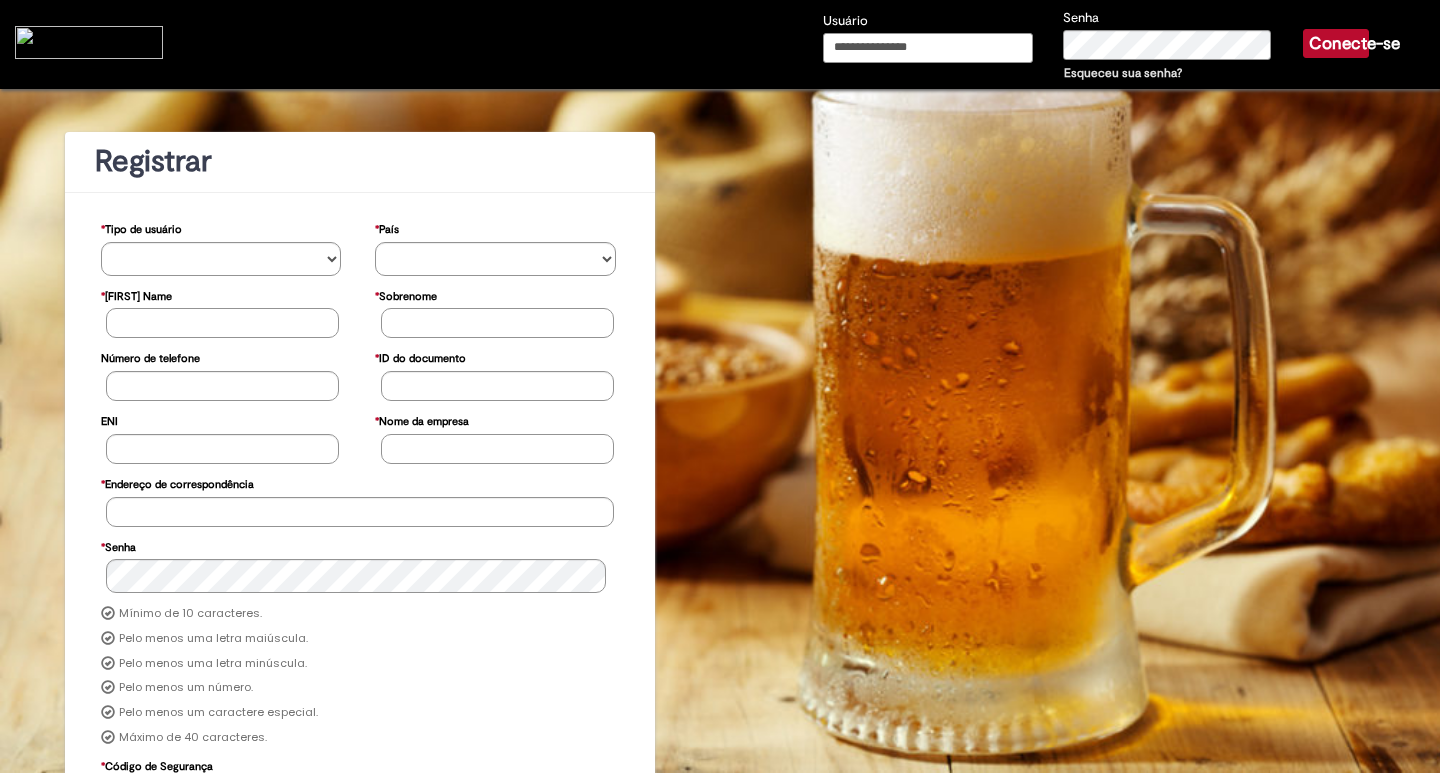 click on "Usuário" at bounding box center [928, 48] 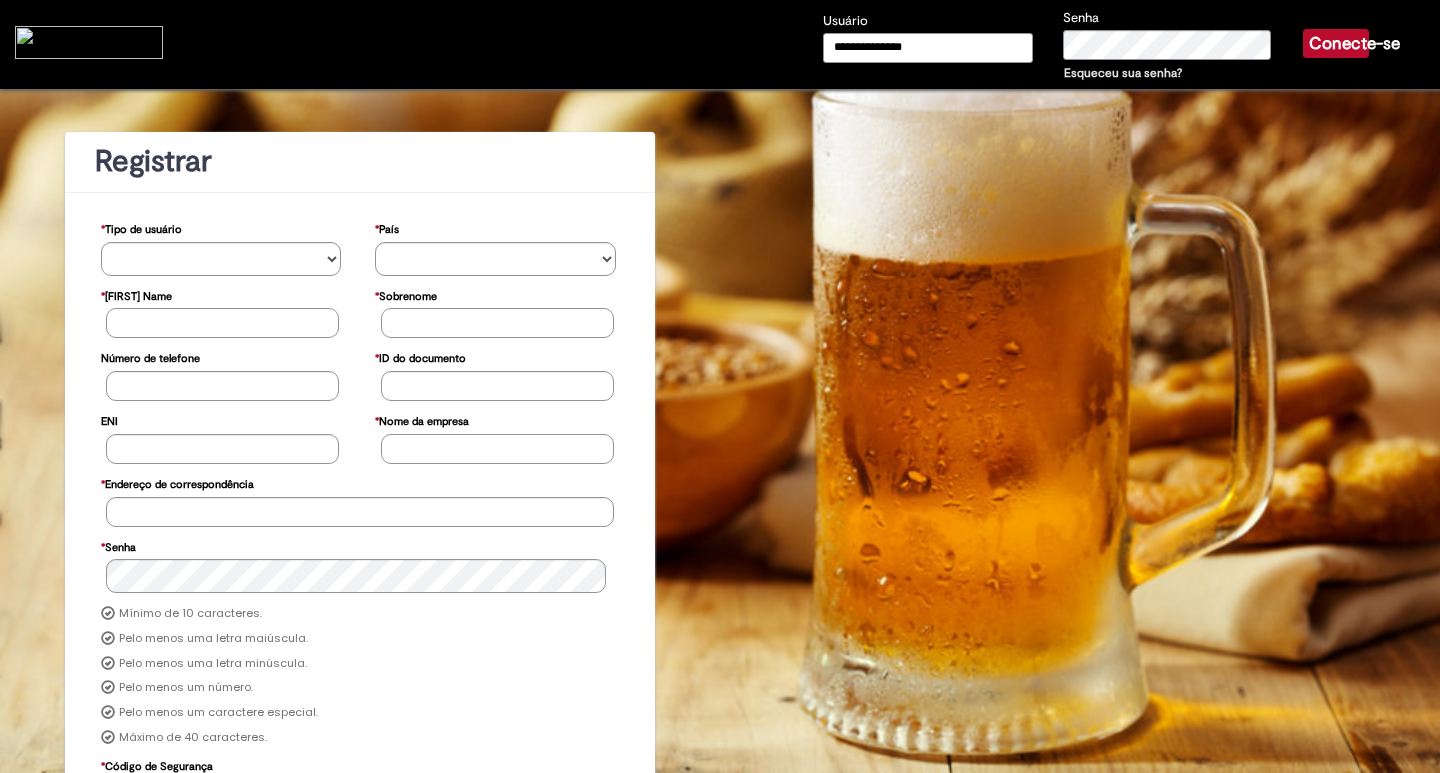 type on "**********" 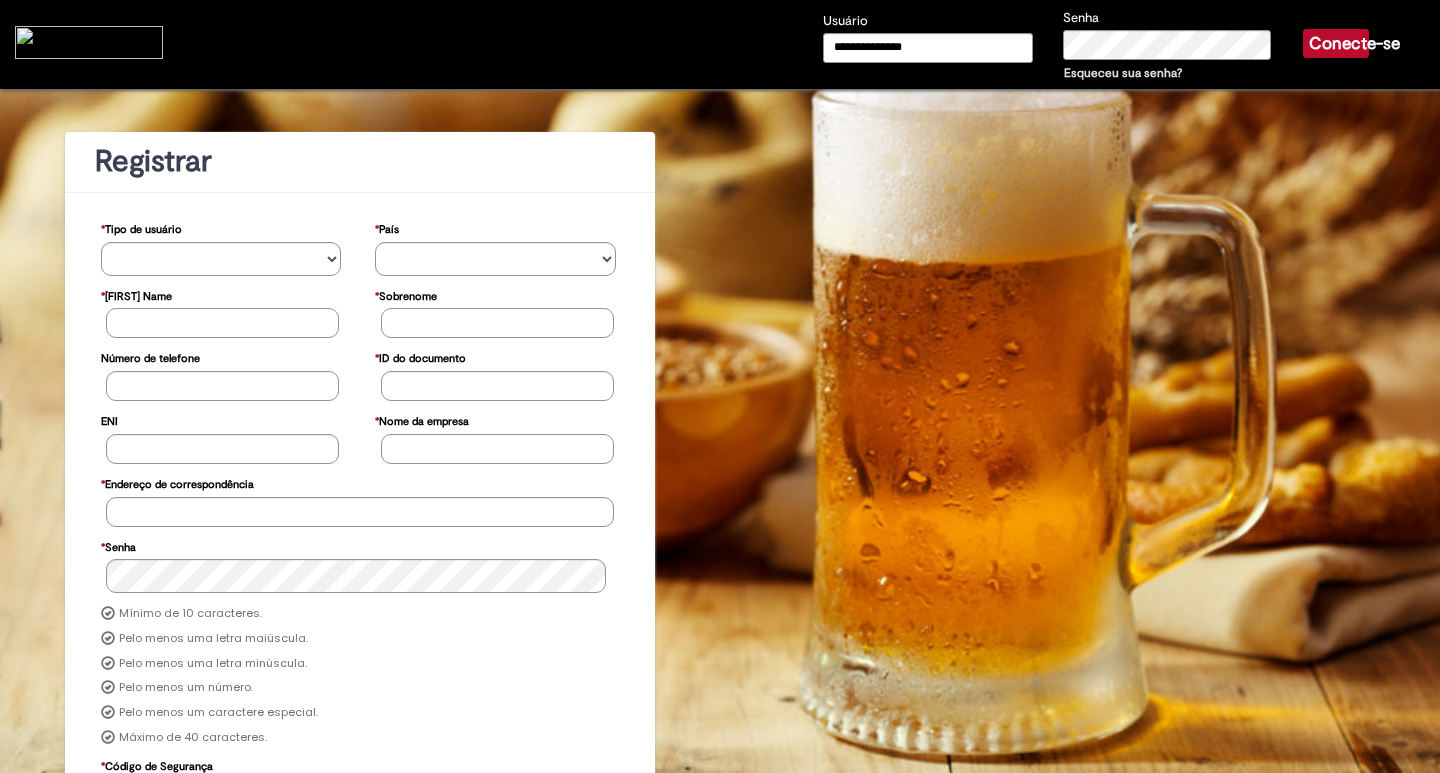 click on "Conecte-se" at bounding box center [1336, 43] 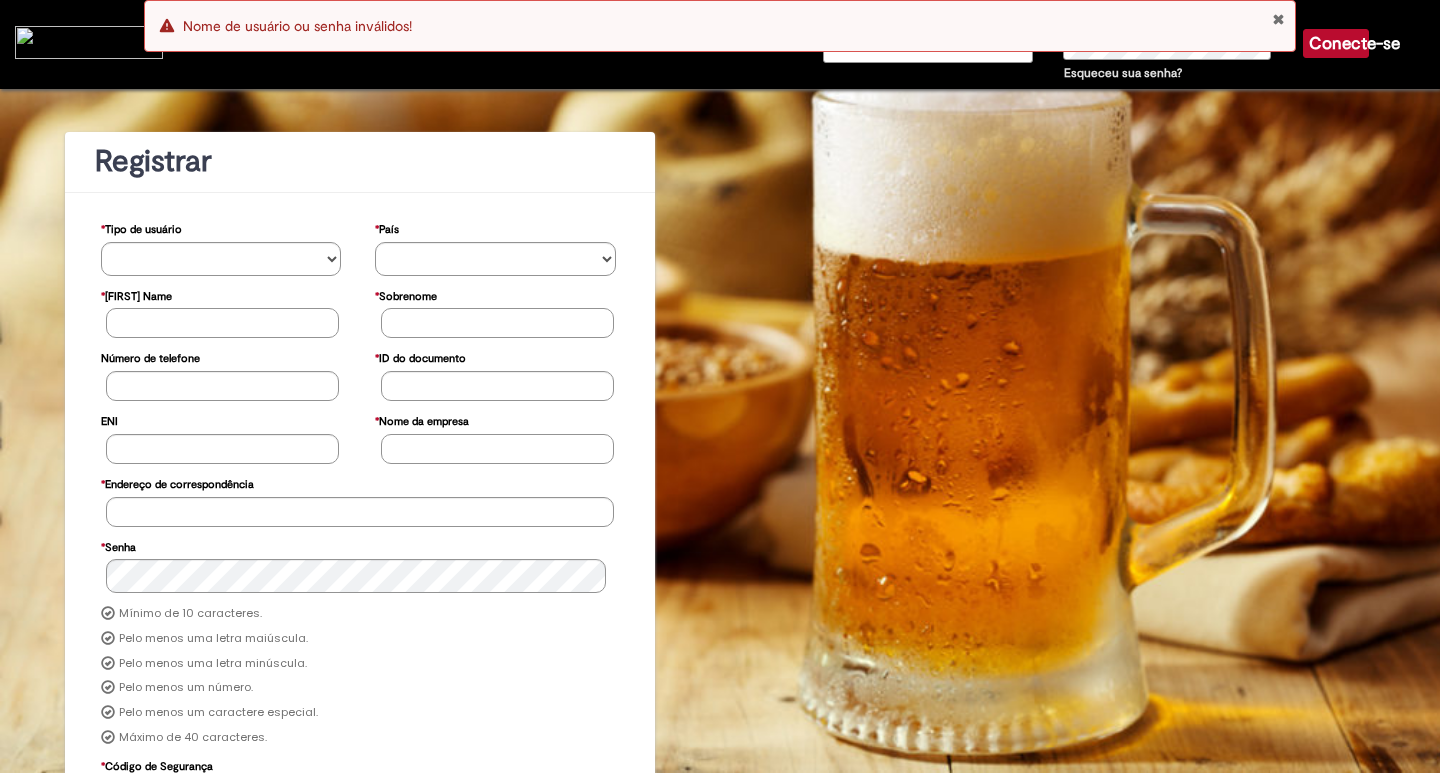 click at bounding box center [1278, 19] 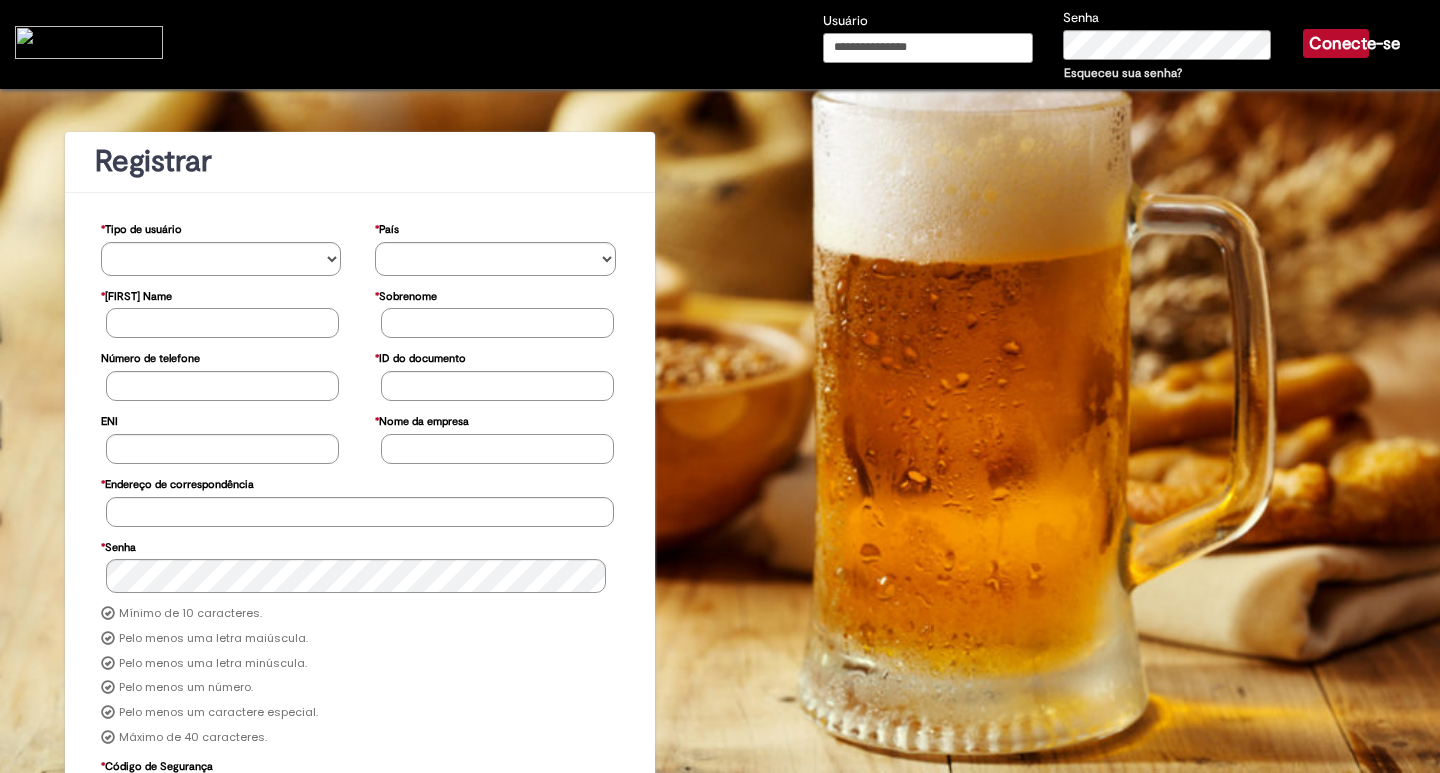click on "Usuário" at bounding box center [928, 48] 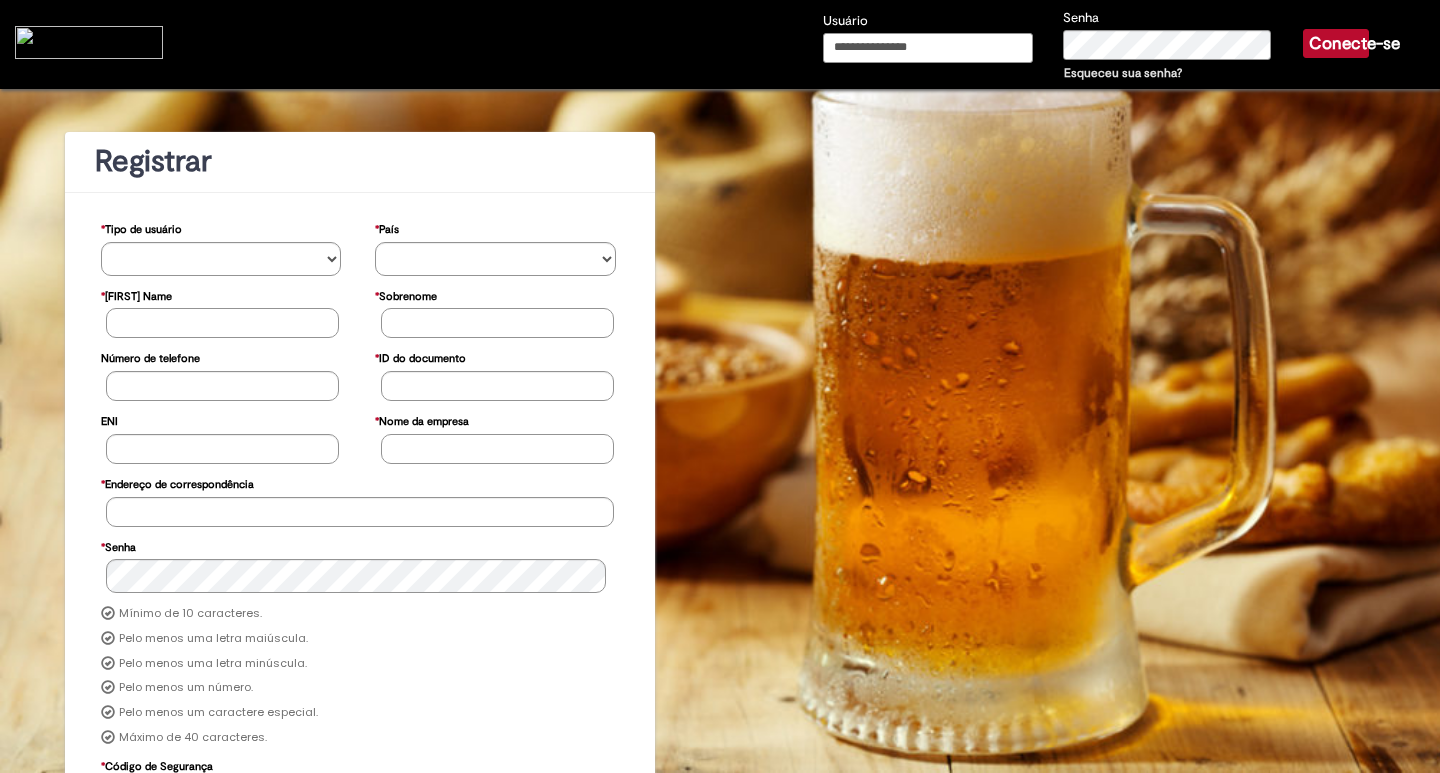 type on "**********" 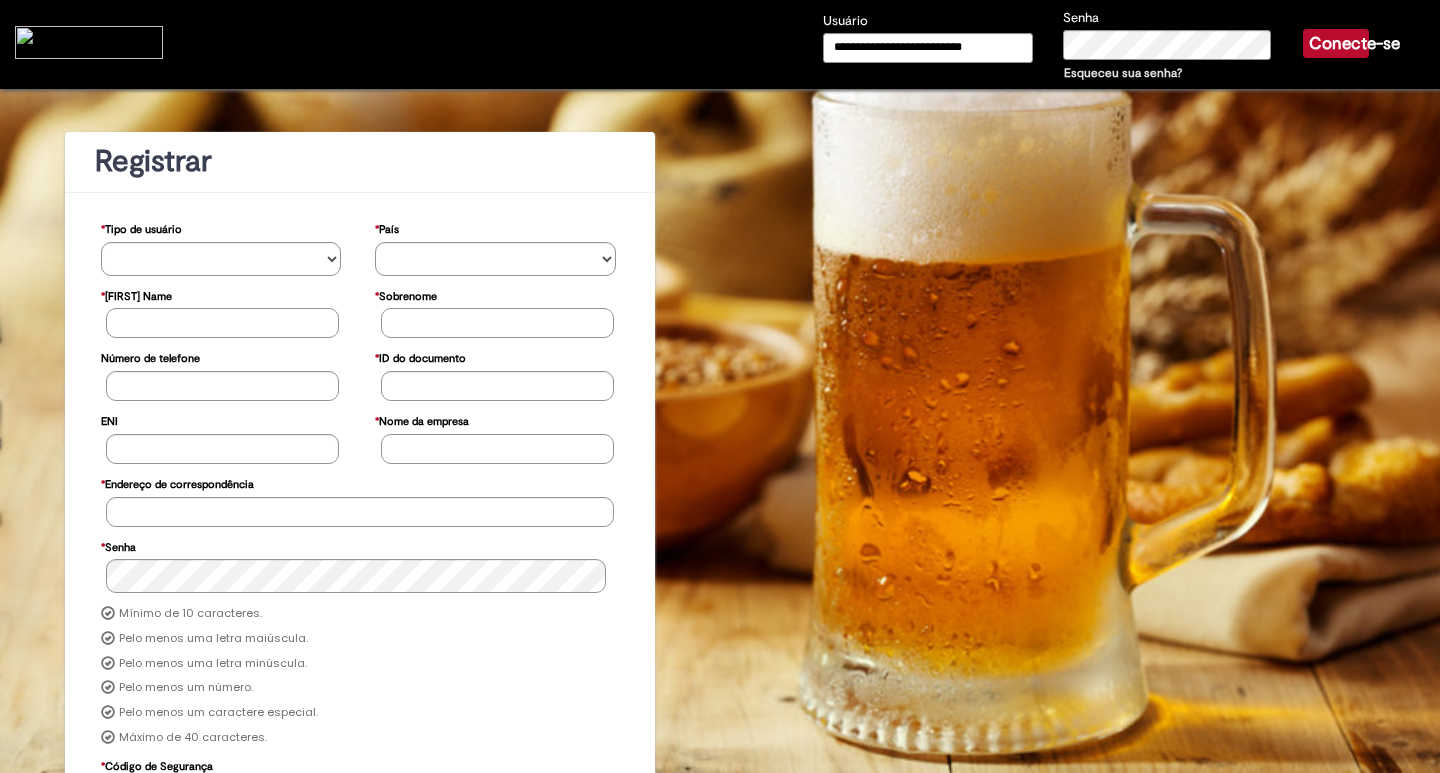 click on "Conecte-se" at bounding box center [1354, 43] 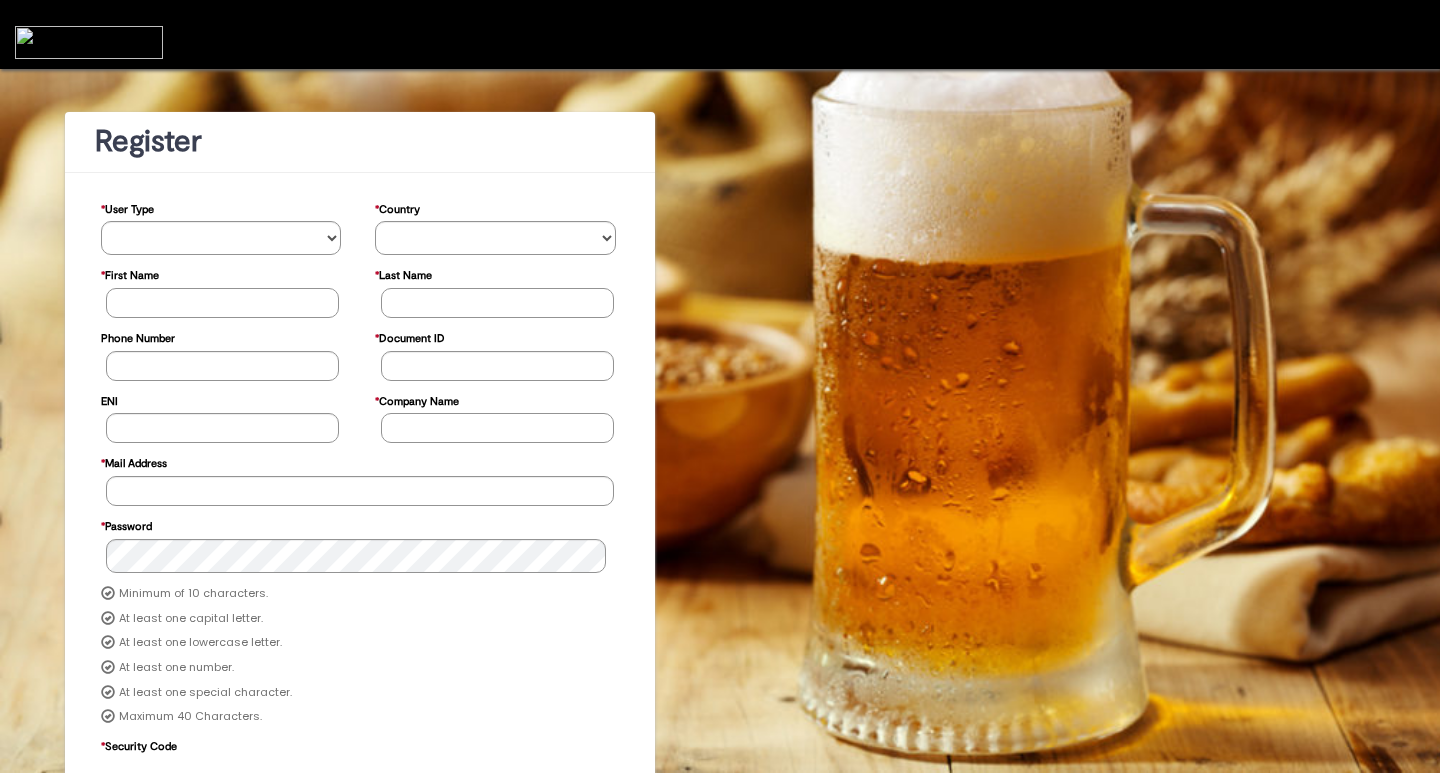 scroll, scrollTop: 0, scrollLeft: 0, axis: both 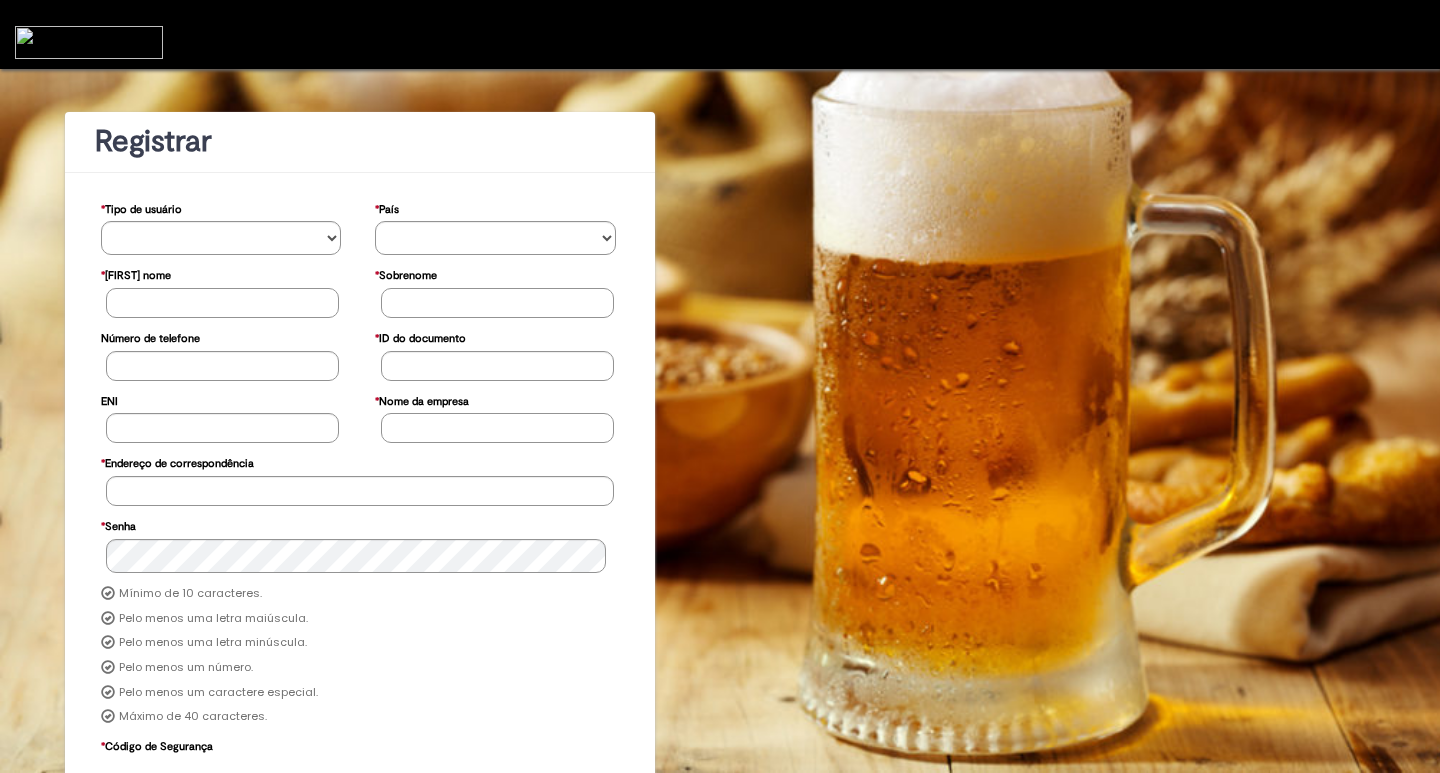 click at bounding box center [89, 42] 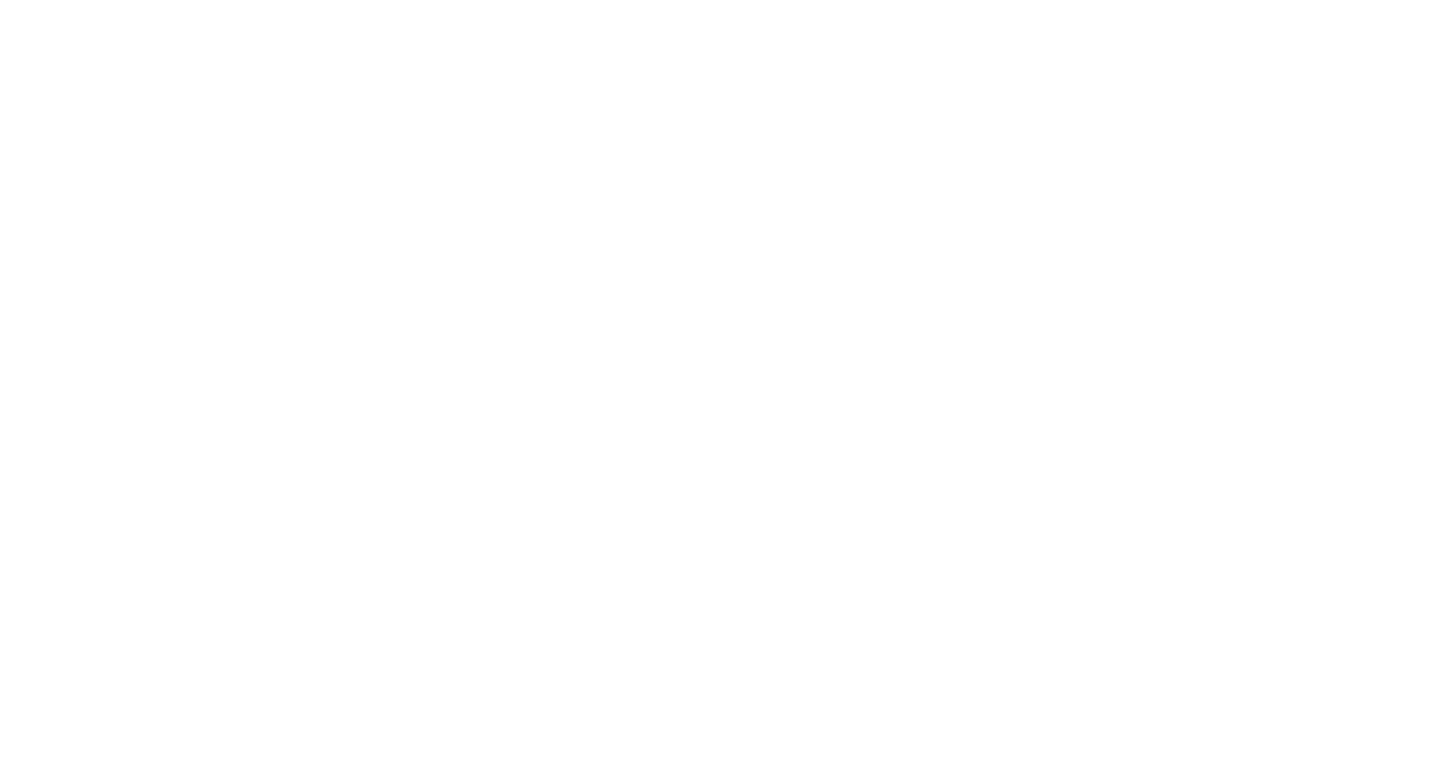 scroll, scrollTop: 0, scrollLeft: 0, axis: both 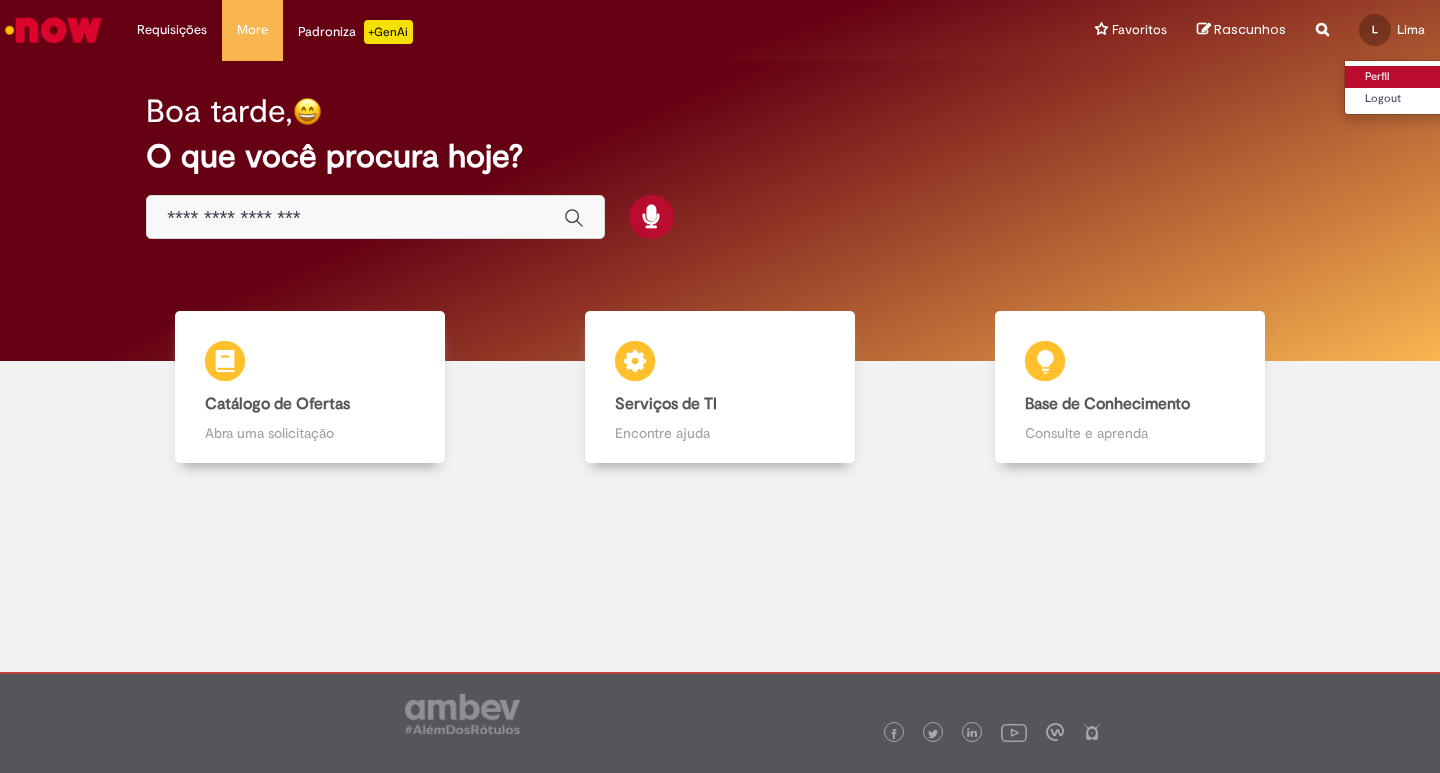 click on "Perfil" at bounding box center (1424, 77) 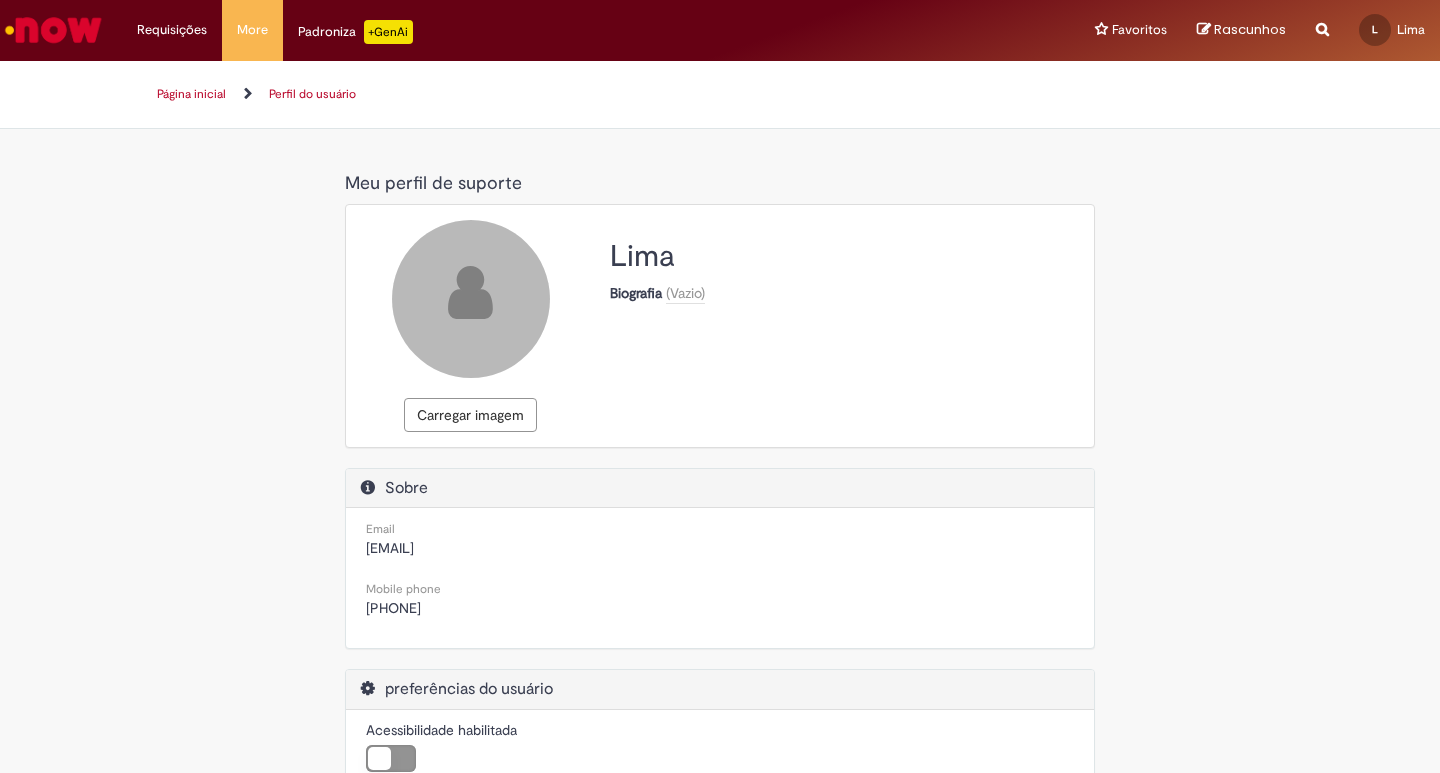 scroll, scrollTop: 183, scrollLeft: 0, axis: vertical 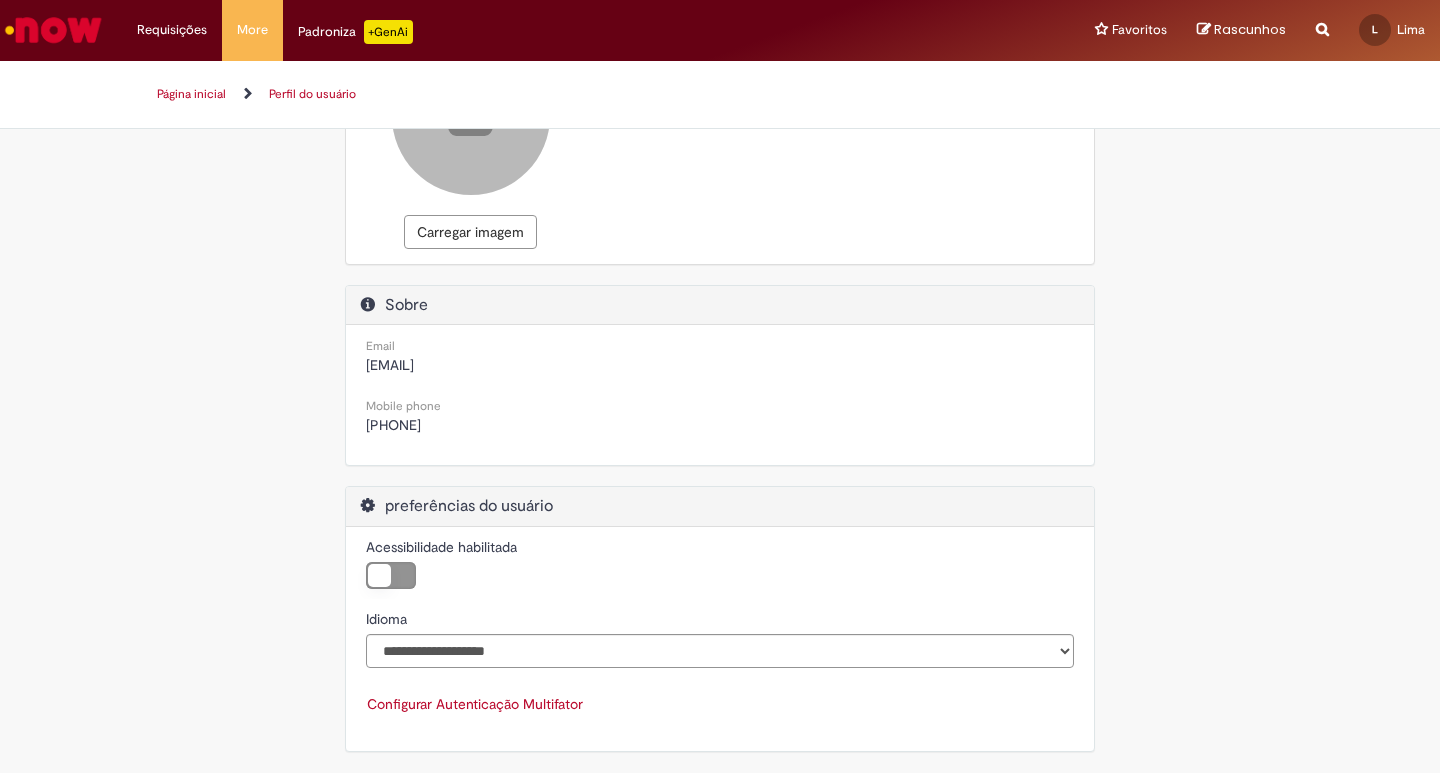 click on "Página inicial
Perfil do usuário" at bounding box center [720, 94] 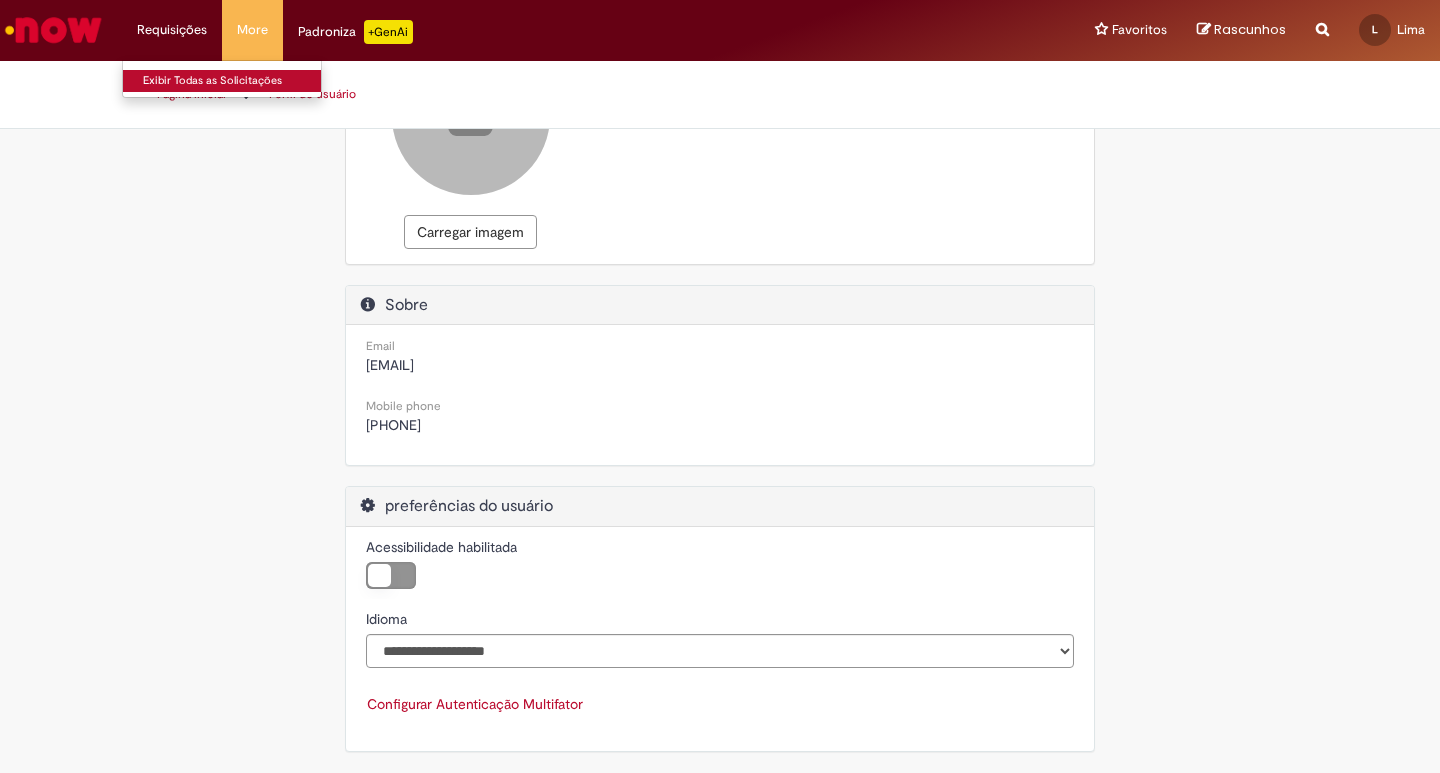 click on "Exibir Todas as Solicitações" at bounding box center [233, 81] 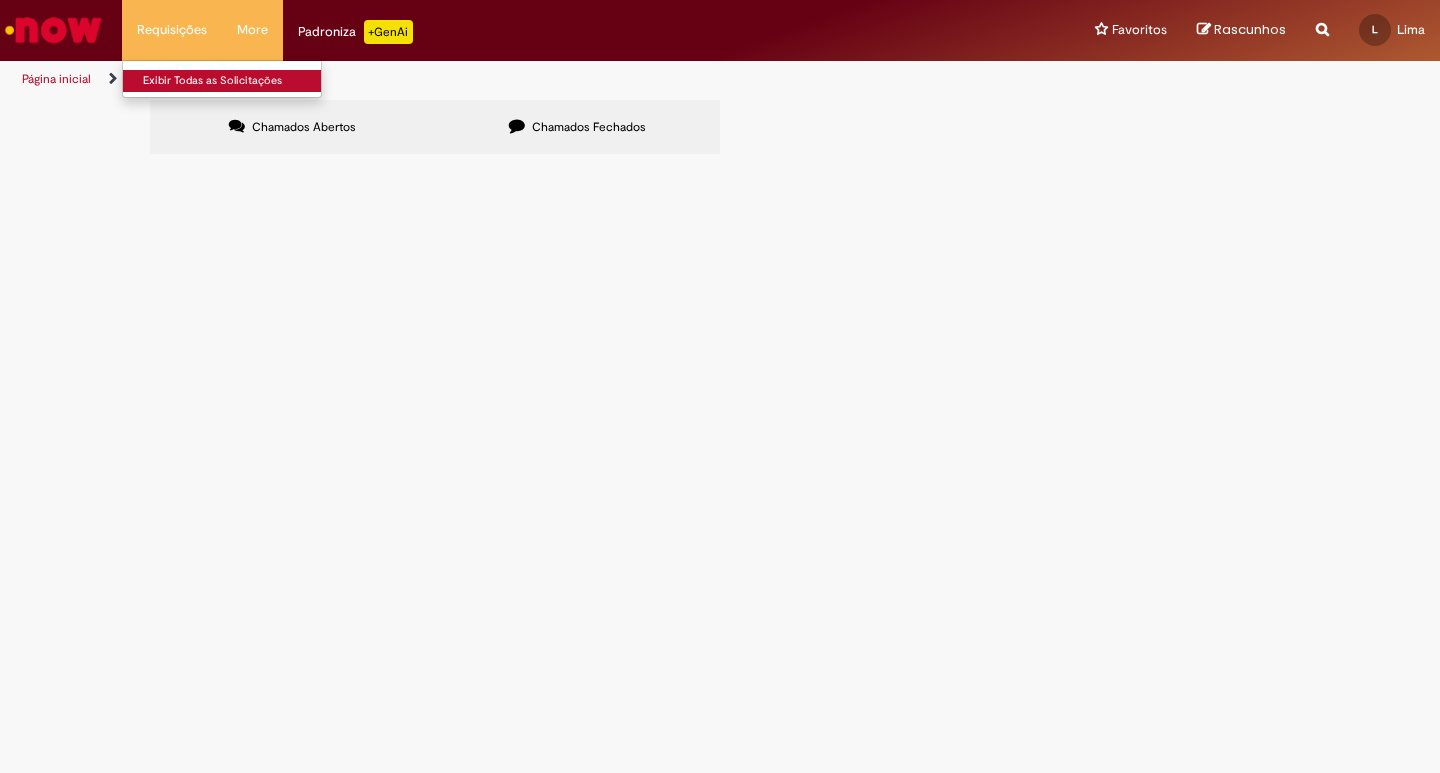scroll, scrollTop: 0, scrollLeft: 0, axis: both 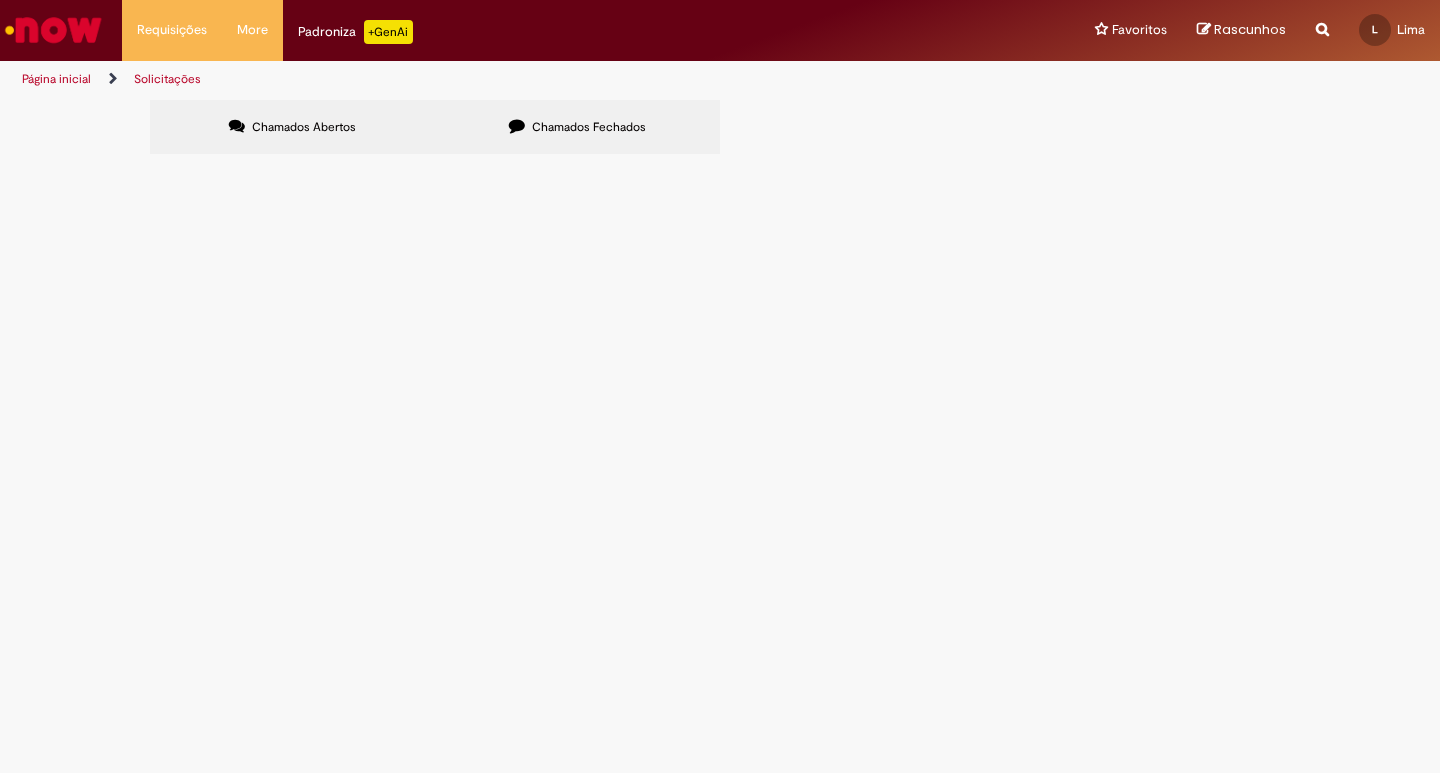 click on "Chamados Abertos" at bounding box center [304, 127] 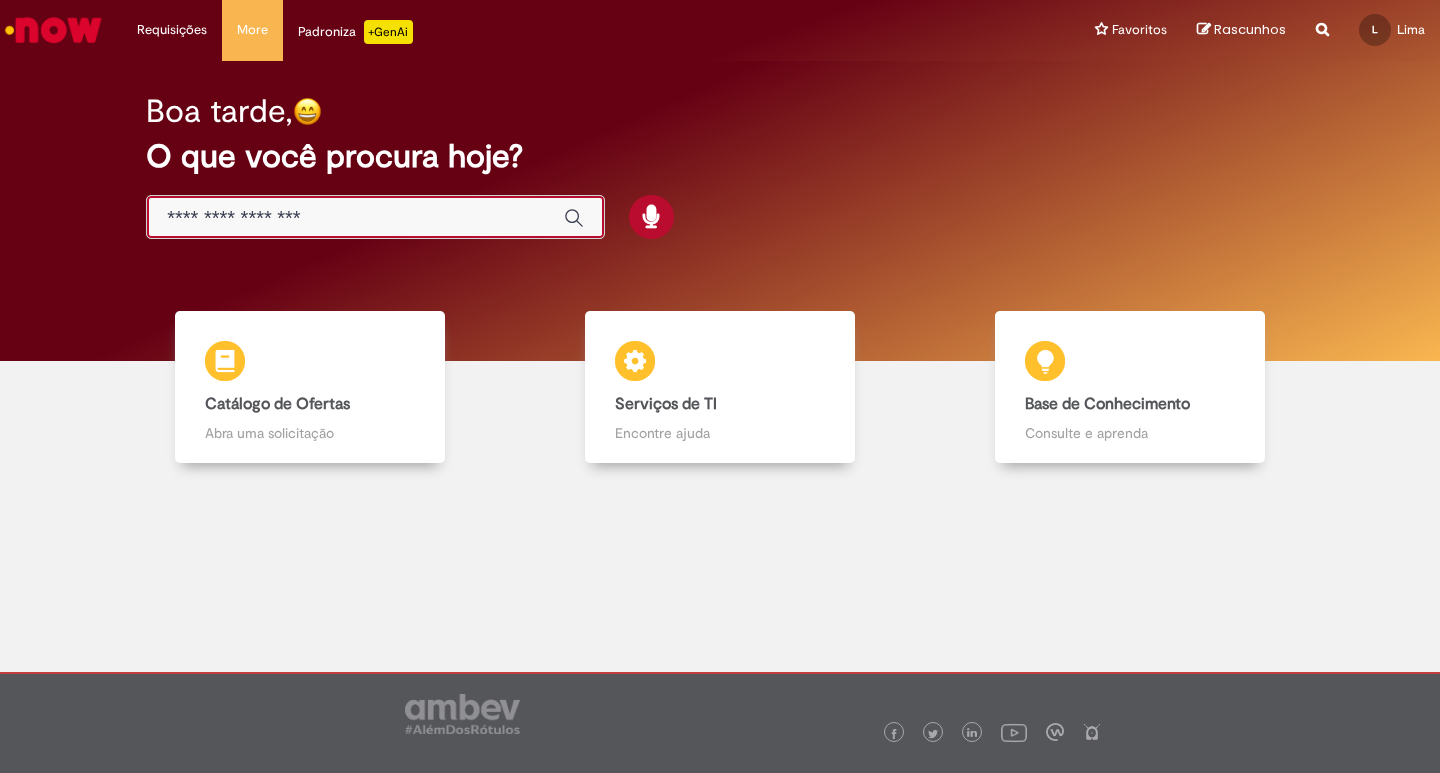 click at bounding box center (355, 218) 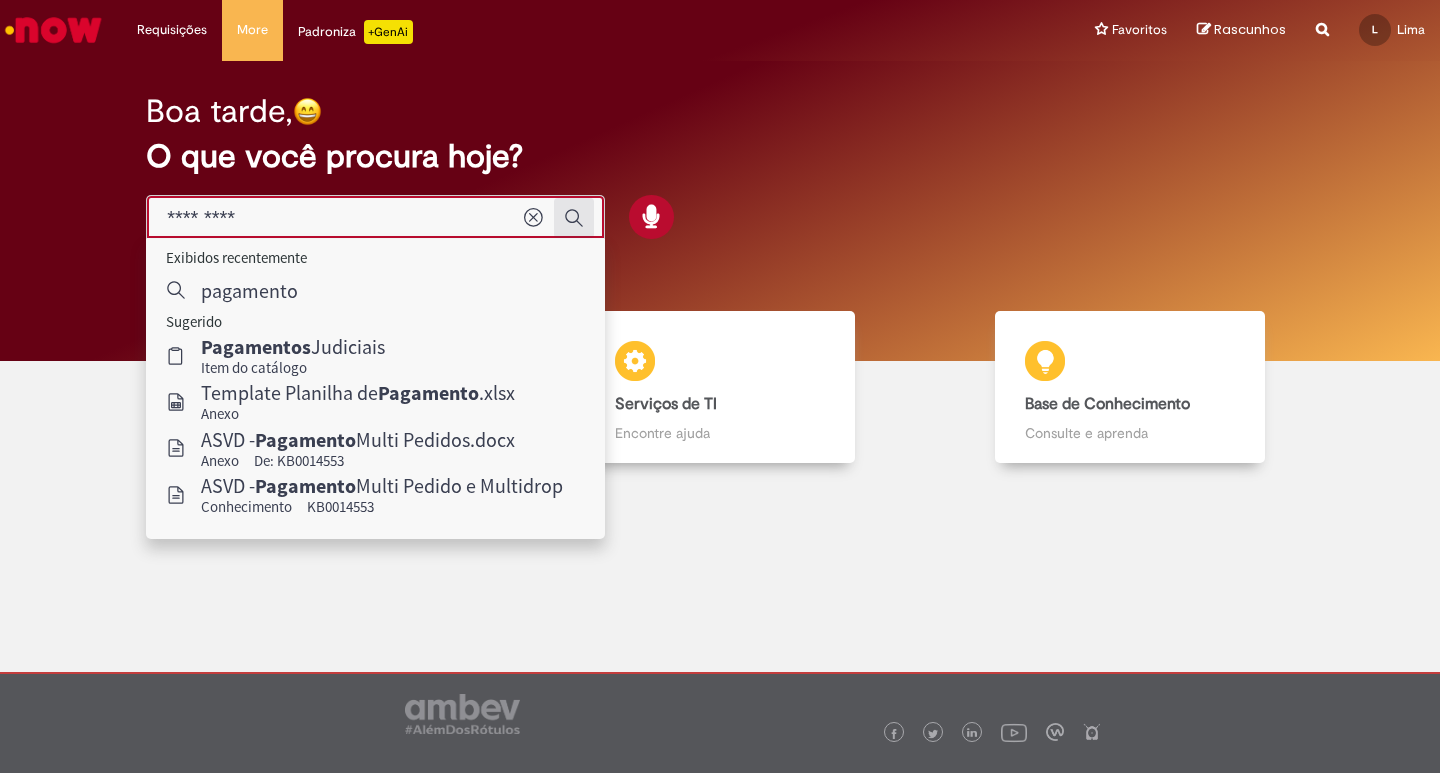 type on "*********" 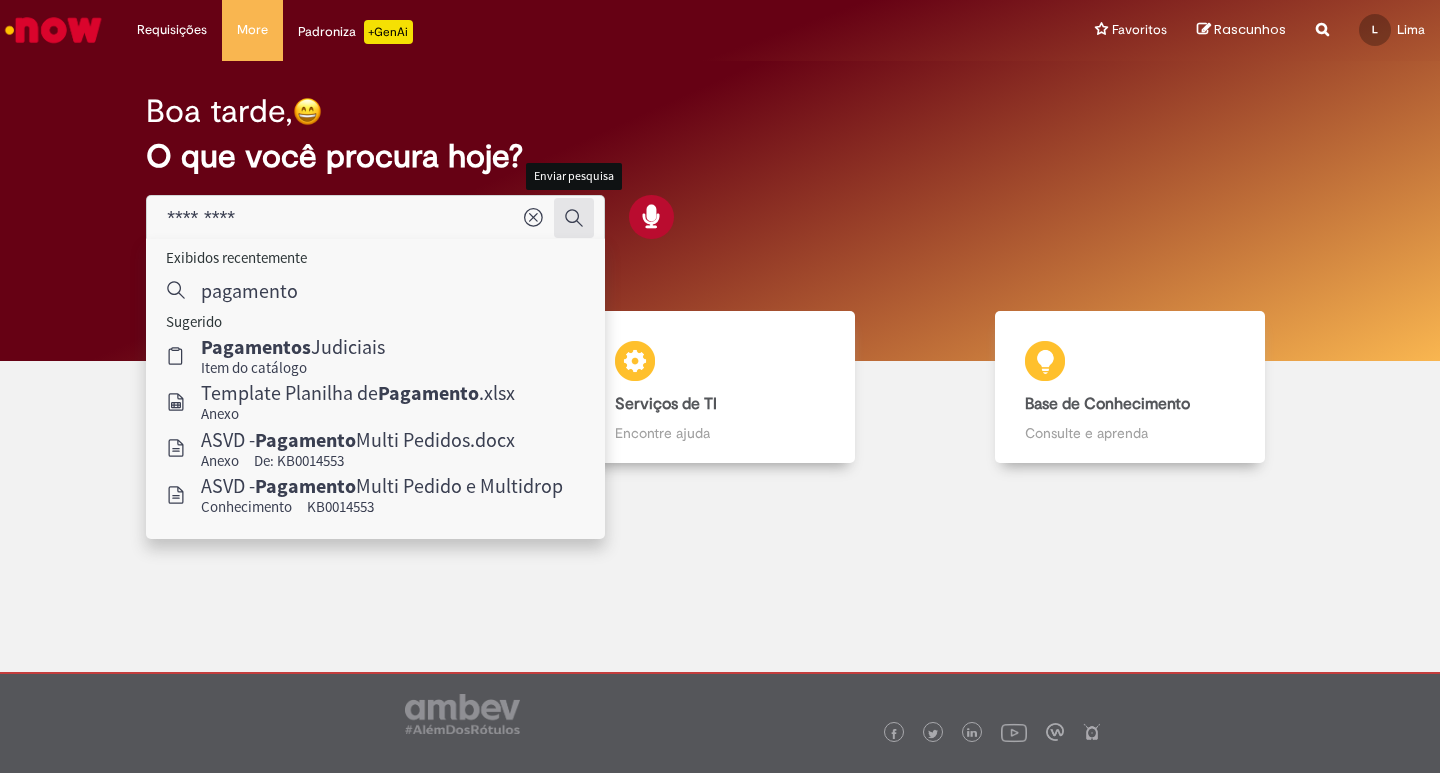 click 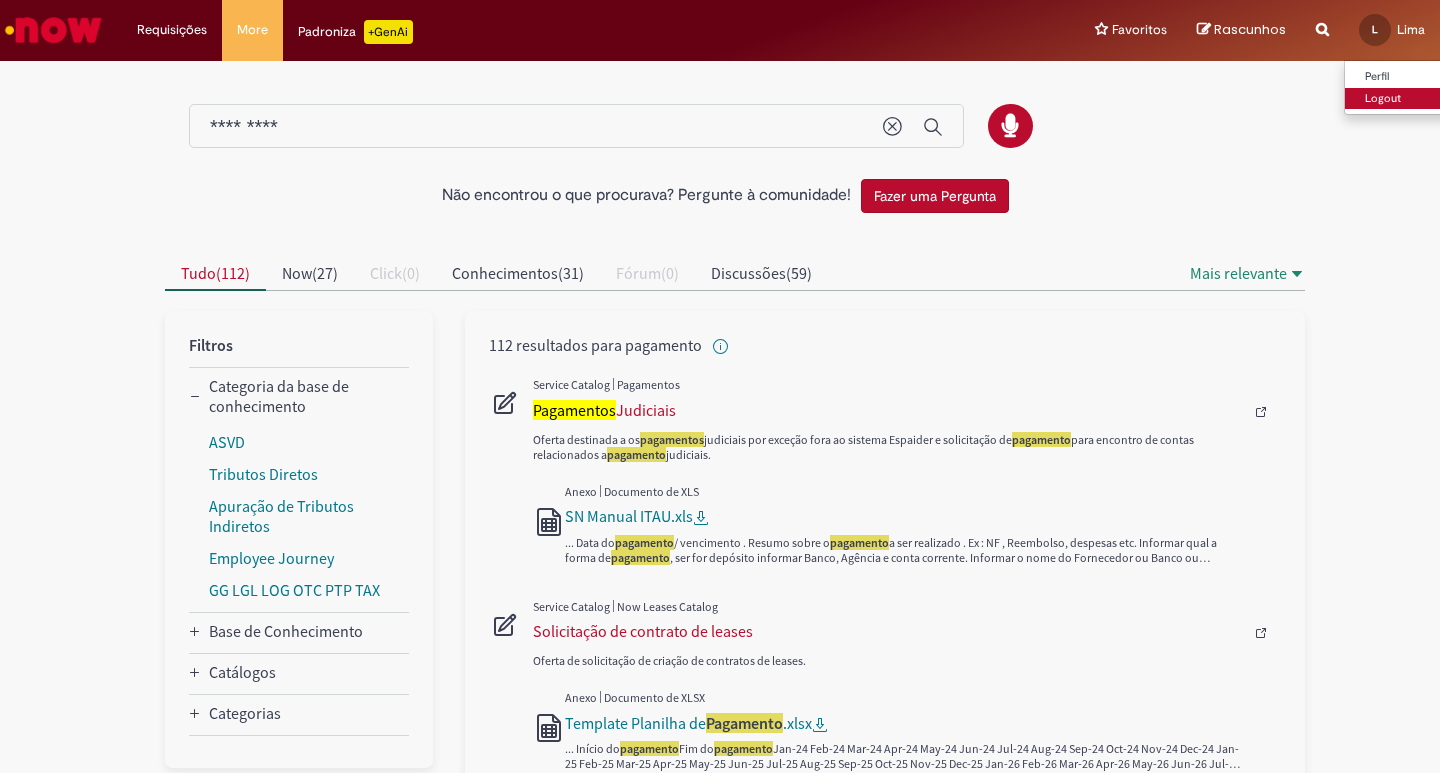 click on "Logout" at bounding box center [1424, 99] 